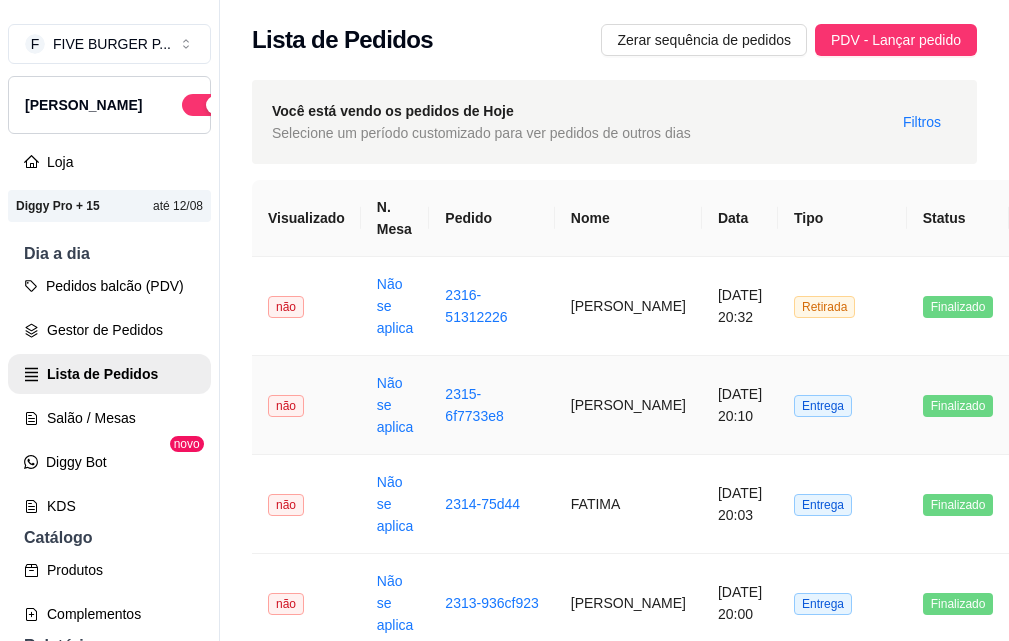 scroll, scrollTop: 0, scrollLeft: 0, axis: both 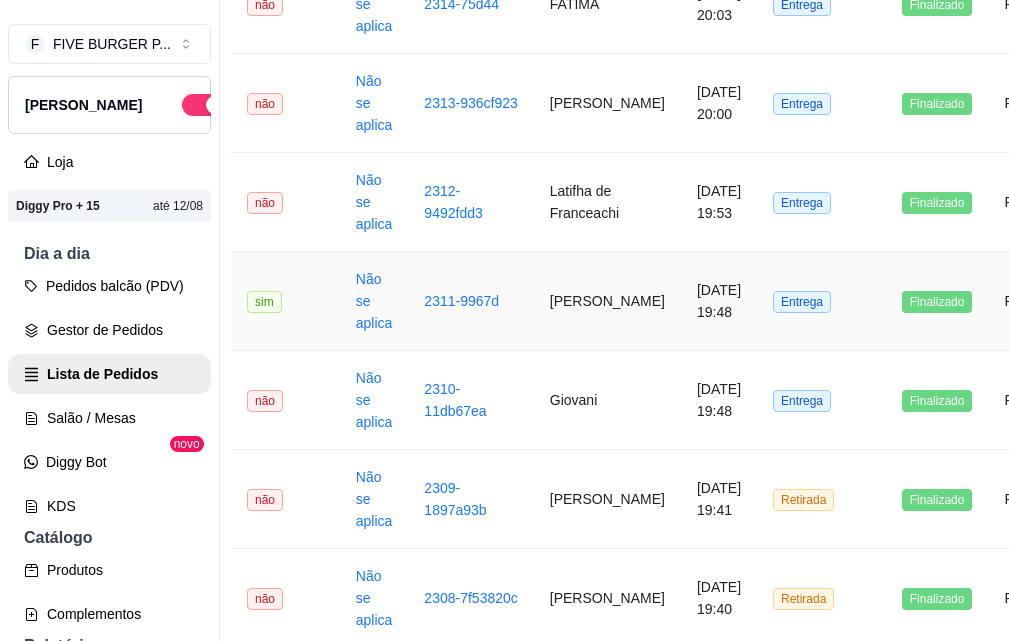 click on "[PERSON_NAME]" at bounding box center (607, 301) 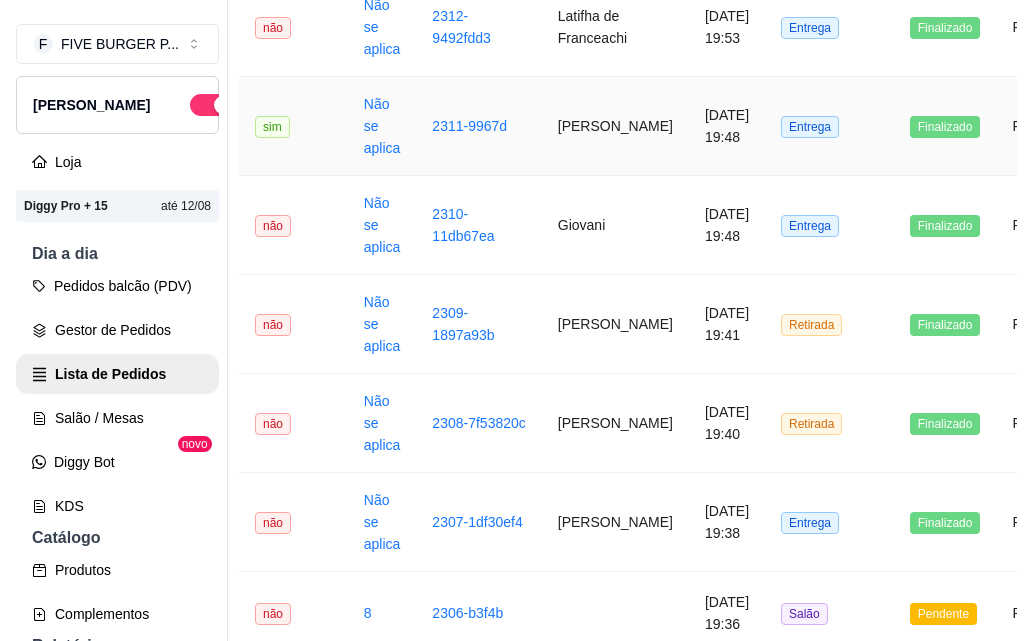 scroll, scrollTop: 700, scrollLeft: 21, axis: both 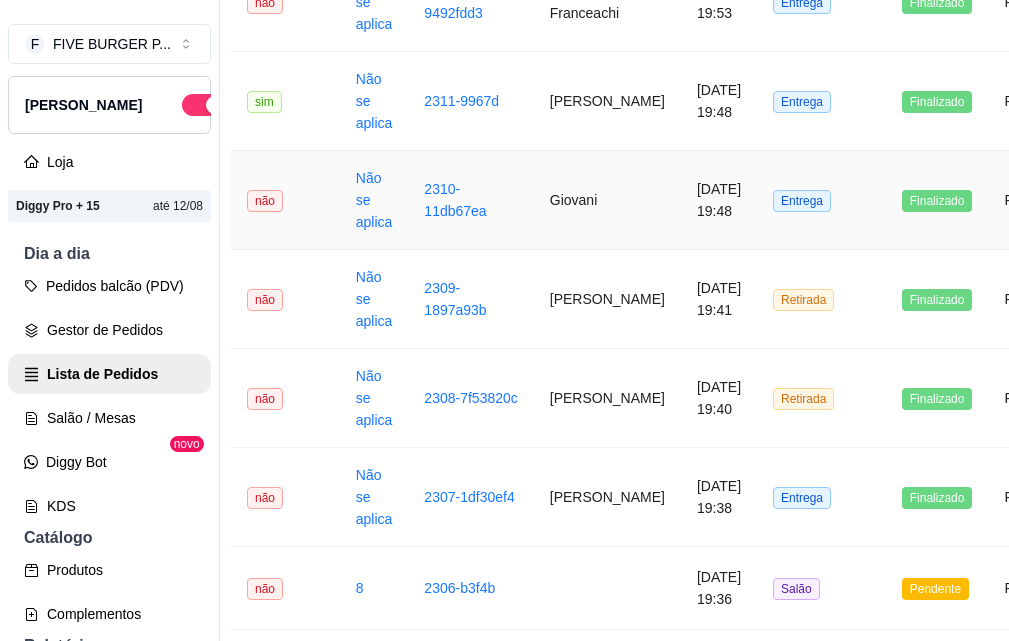 click on "Giovani" at bounding box center (607, 200) 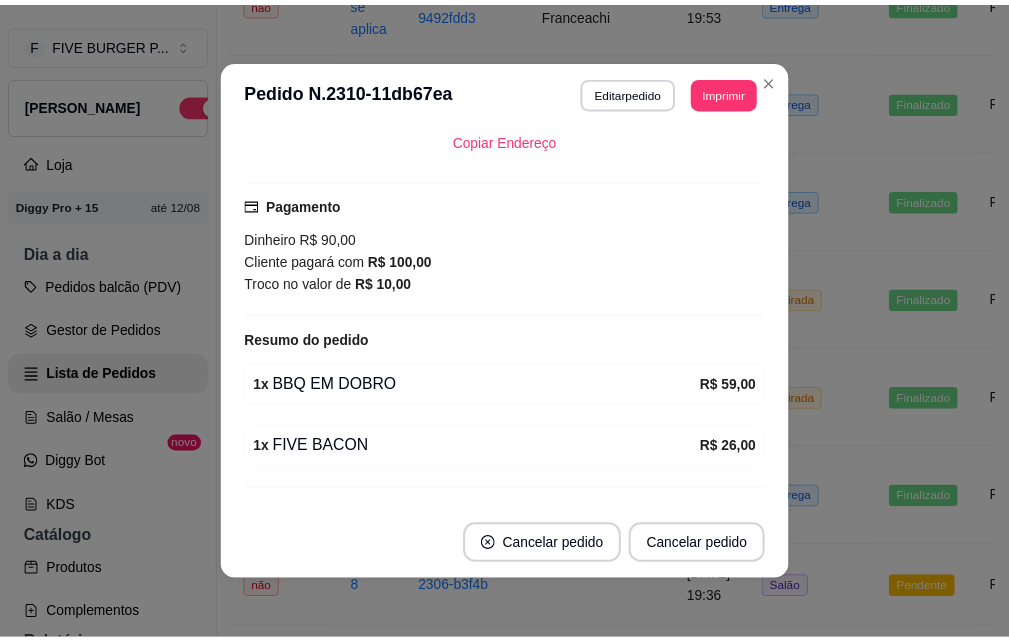 scroll, scrollTop: 468, scrollLeft: 0, axis: vertical 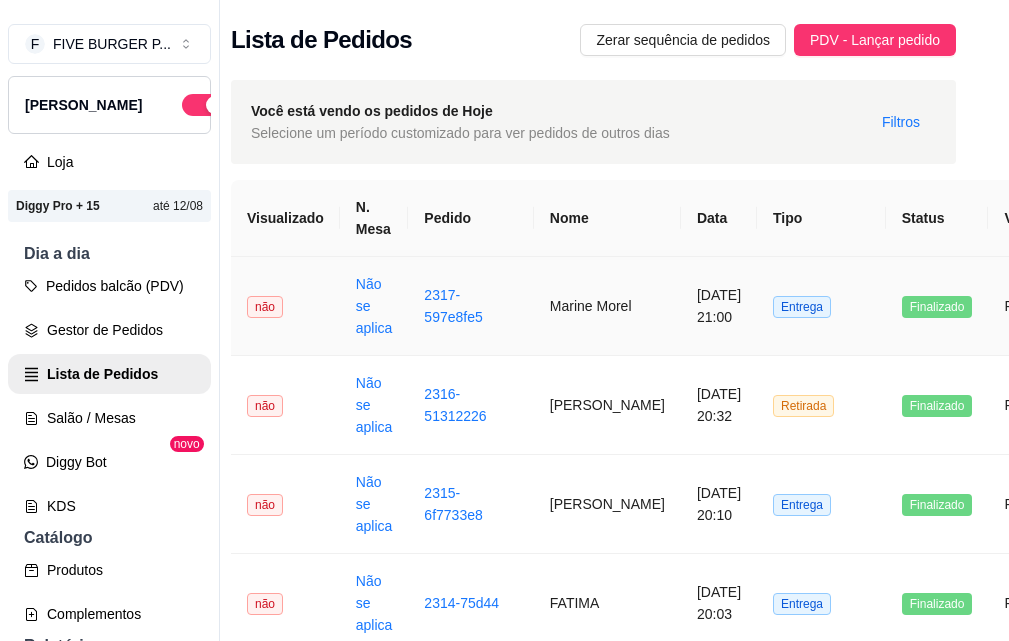 click on "Marine Morel" at bounding box center (607, 306) 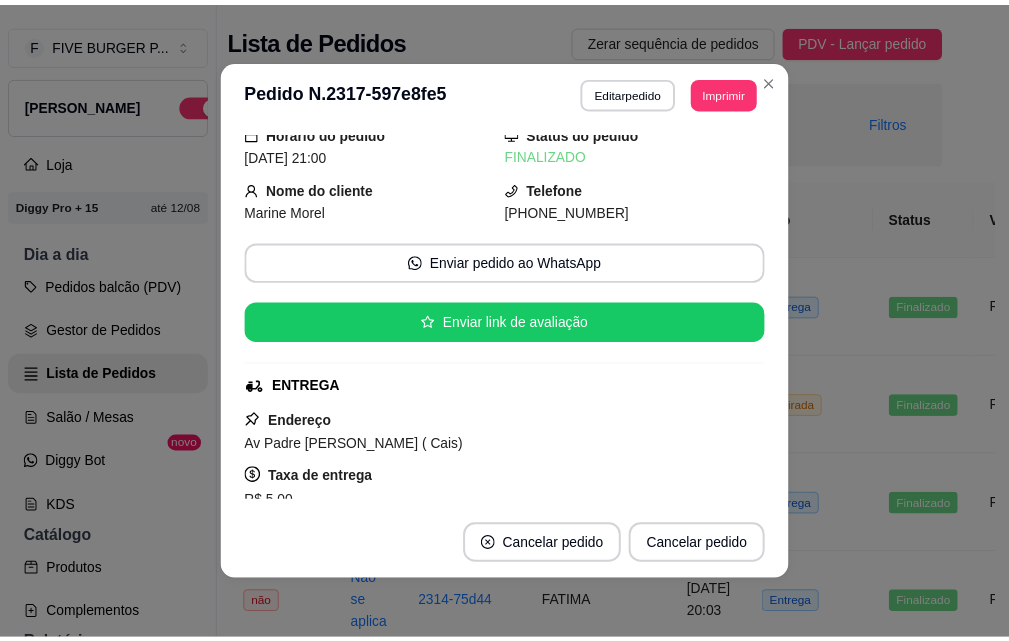 scroll, scrollTop: 0, scrollLeft: 0, axis: both 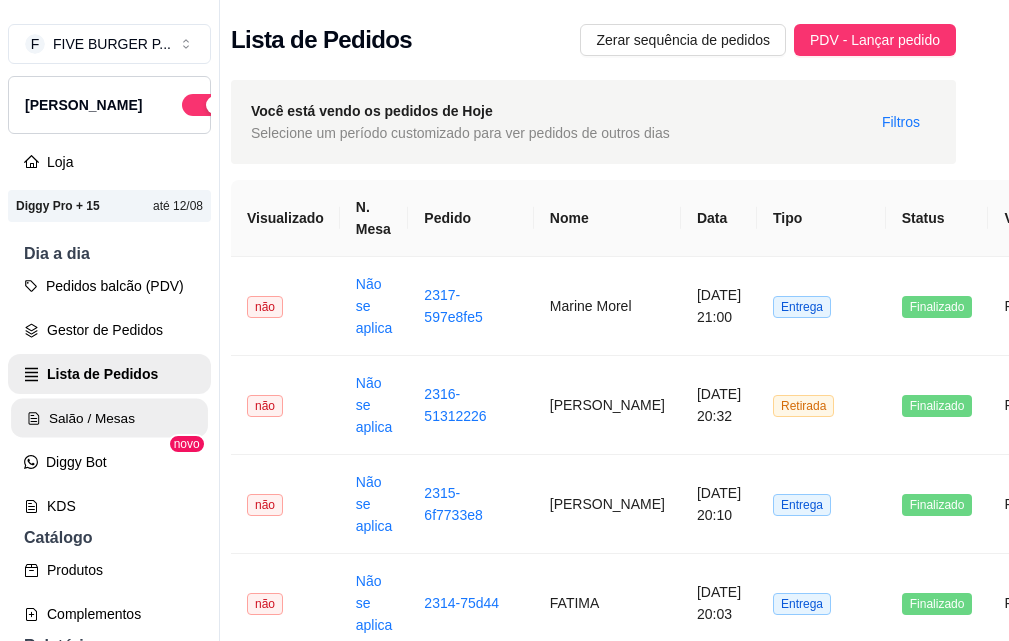 click on "Salão / Mesas" at bounding box center (109, 418) 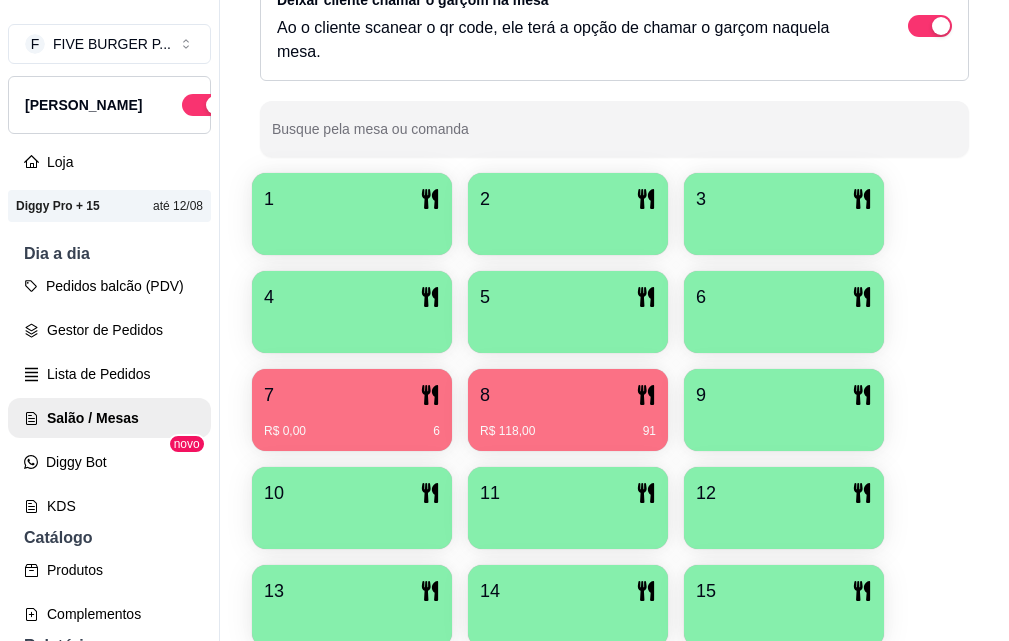 scroll, scrollTop: 400, scrollLeft: 0, axis: vertical 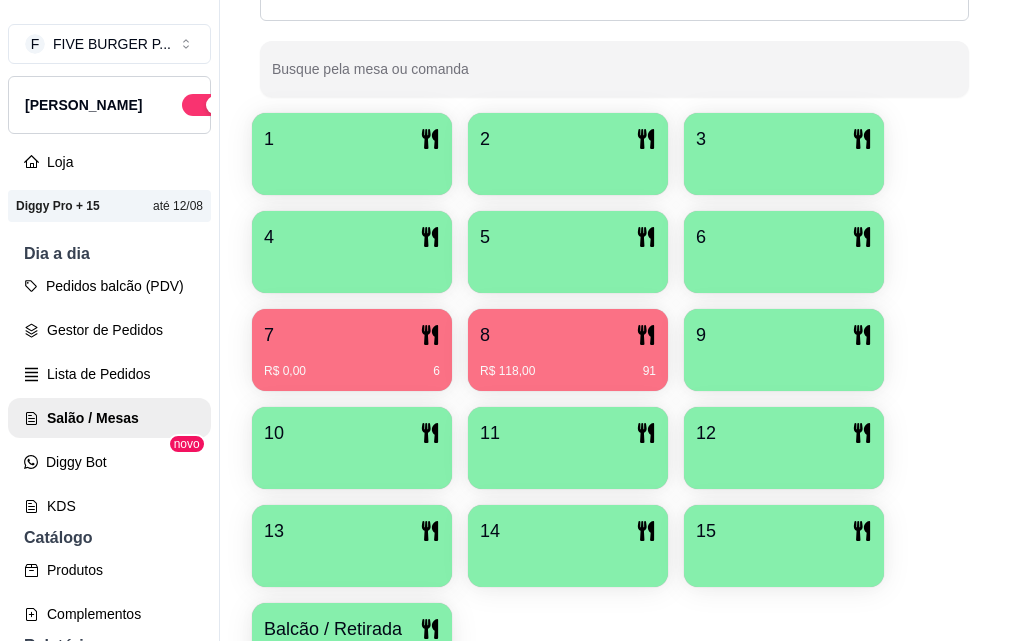 click on "R$ 118,00 91" at bounding box center [568, 371] 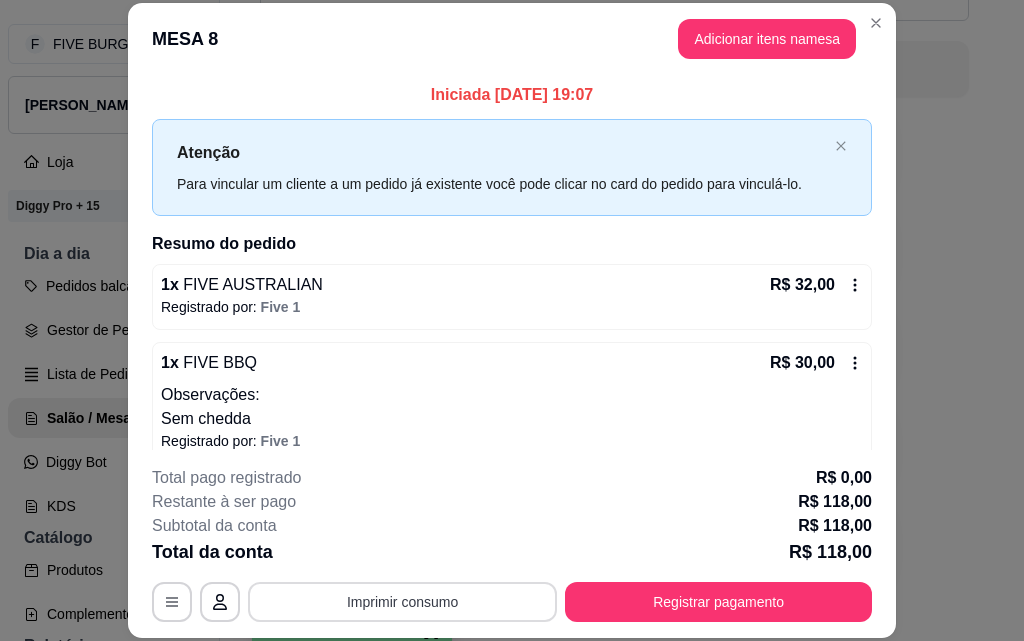 click on "Imprimir consumo" at bounding box center [402, 602] 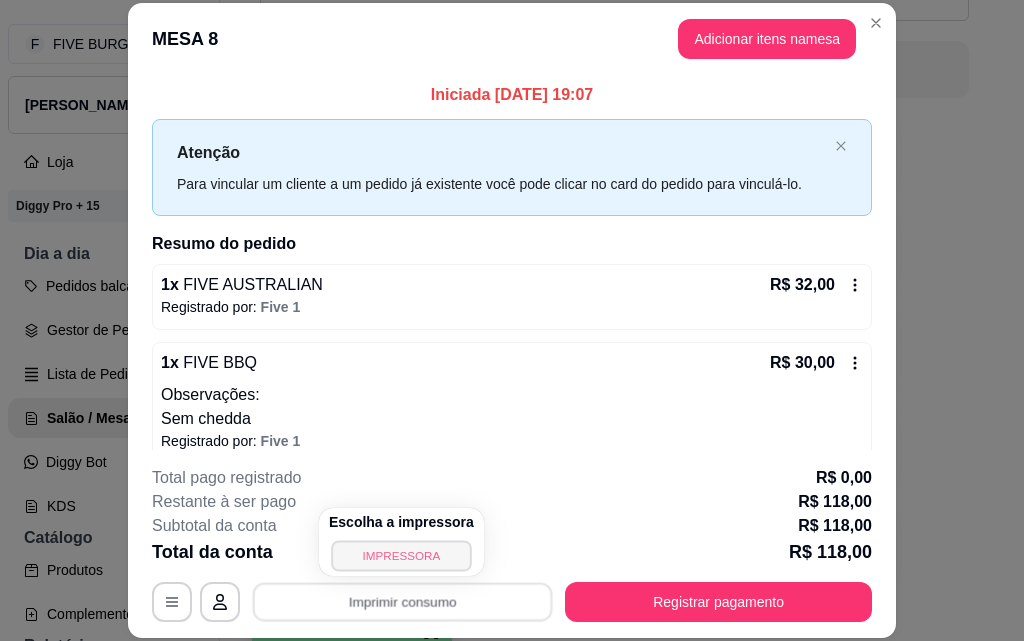 click on "IMPRESSORA" at bounding box center (401, 555) 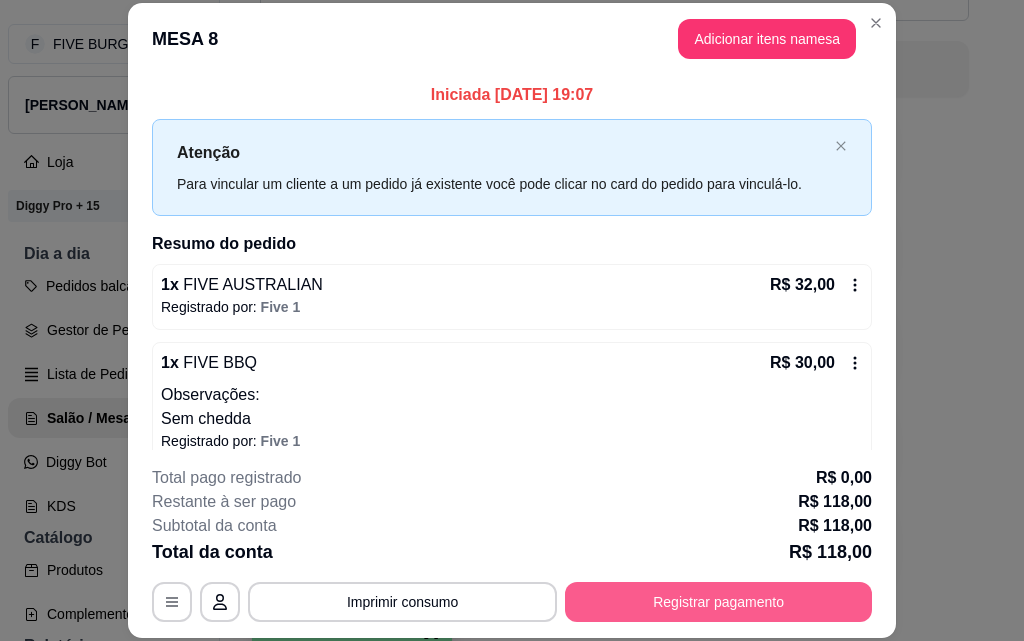 click on "Registrar pagamento" at bounding box center [718, 602] 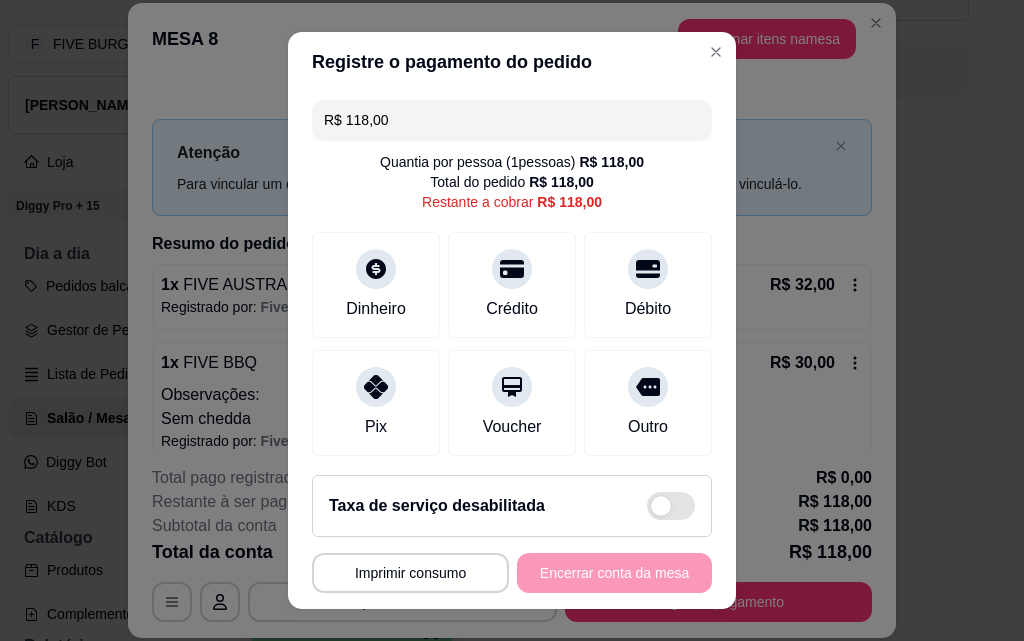 drag, startPoint x: 453, startPoint y: 118, endPoint x: 24, endPoint y: 116, distance: 429.00467 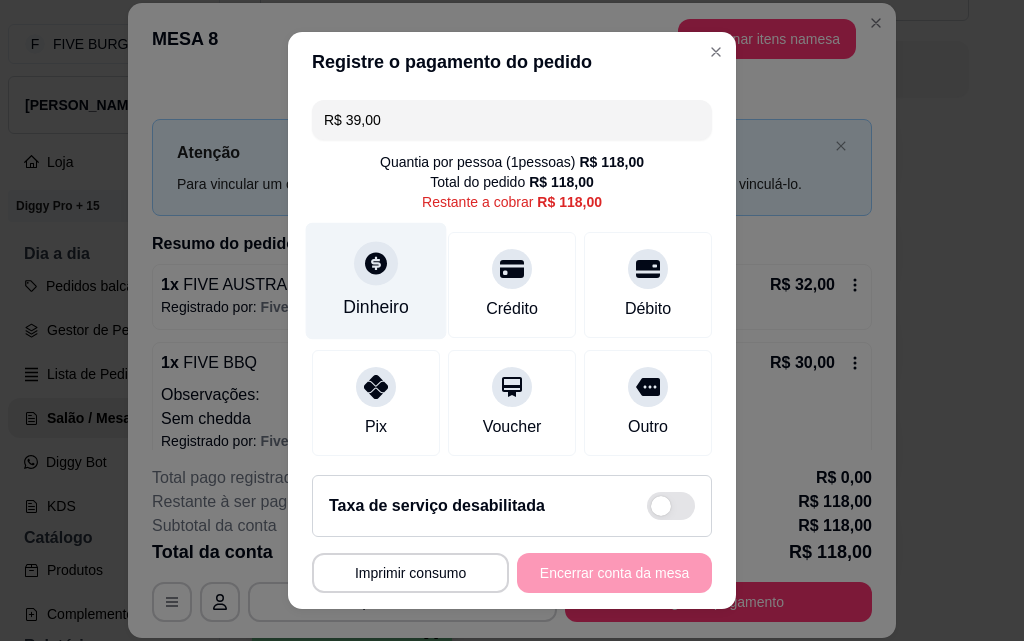 click on "Dinheiro" at bounding box center (376, 281) 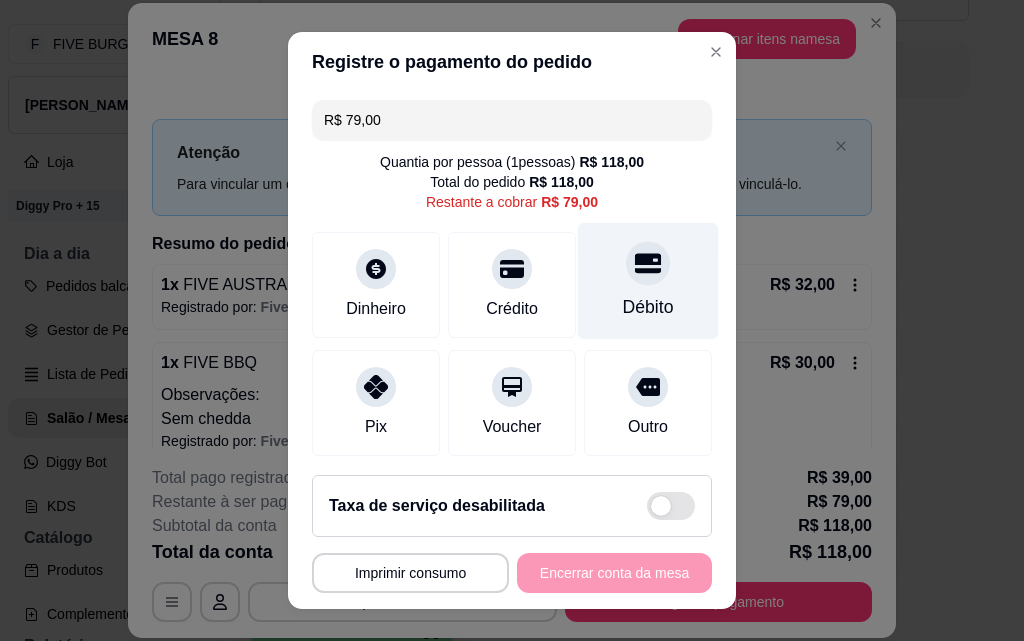 click on "Débito" at bounding box center [648, 281] 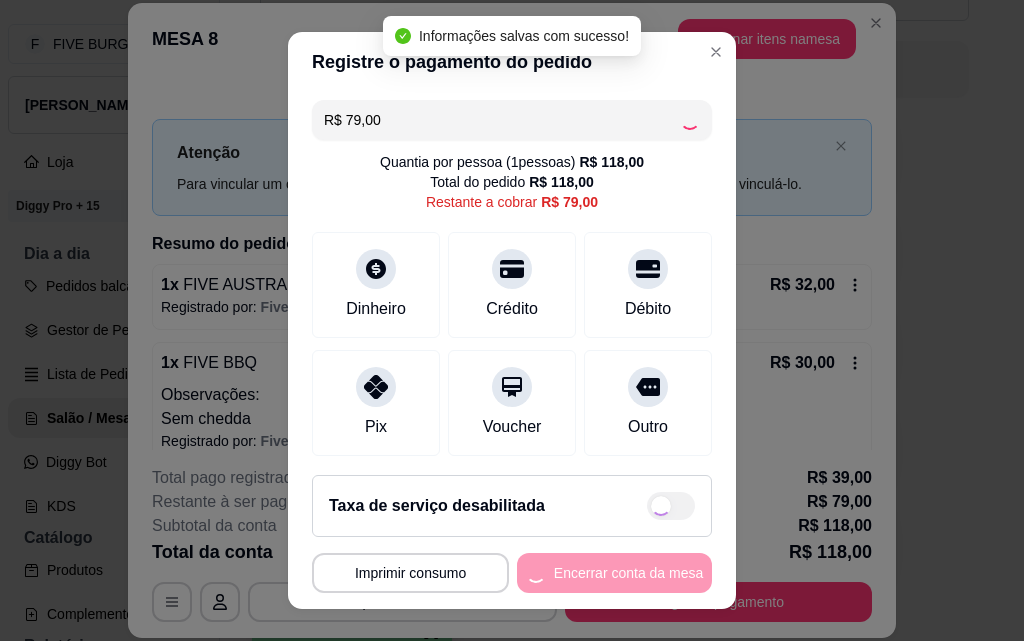 type on "R$ 0,00" 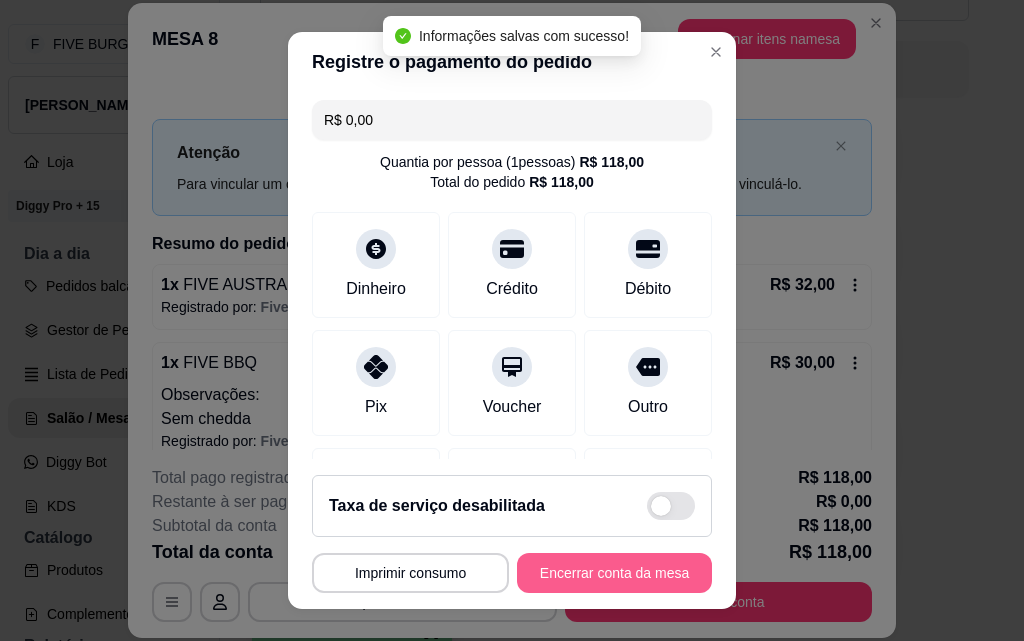 click on "Encerrar conta da mesa" at bounding box center (614, 573) 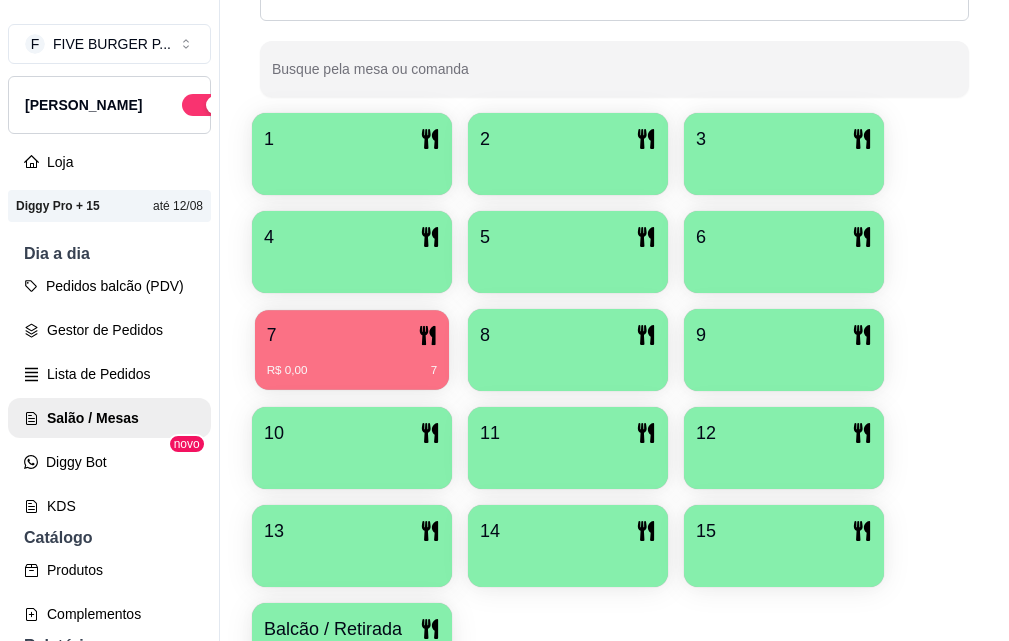 click on "7 R$ 0,00 7" at bounding box center [352, 350] 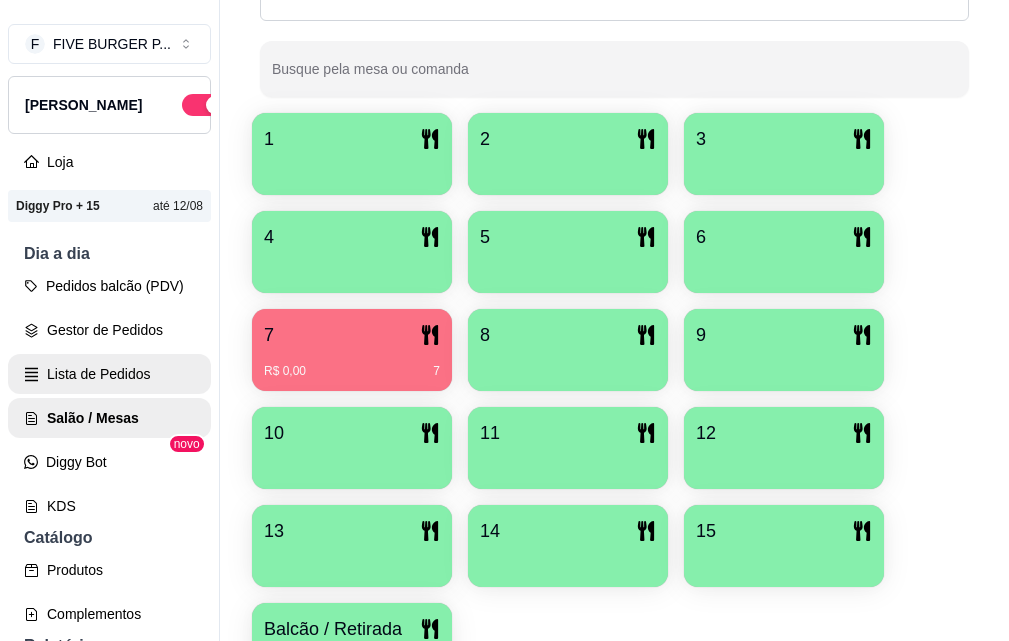 click on "Lista de Pedidos" at bounding box center (109, 374) 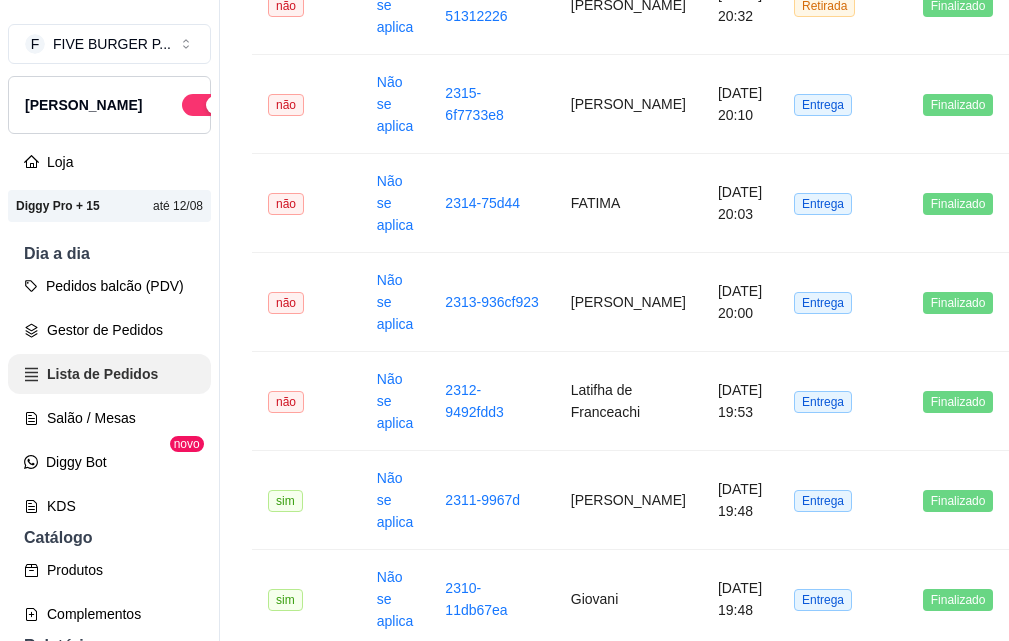 scroll, scrollTop: 0, scrollLeft: 0, axis: both 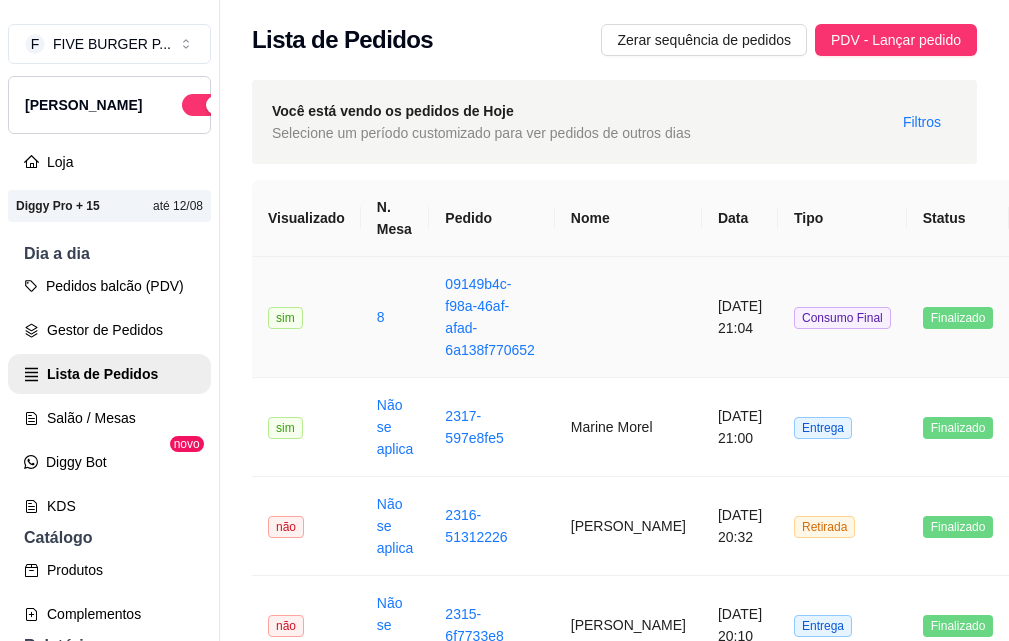 click at bounding box center (628, 317) 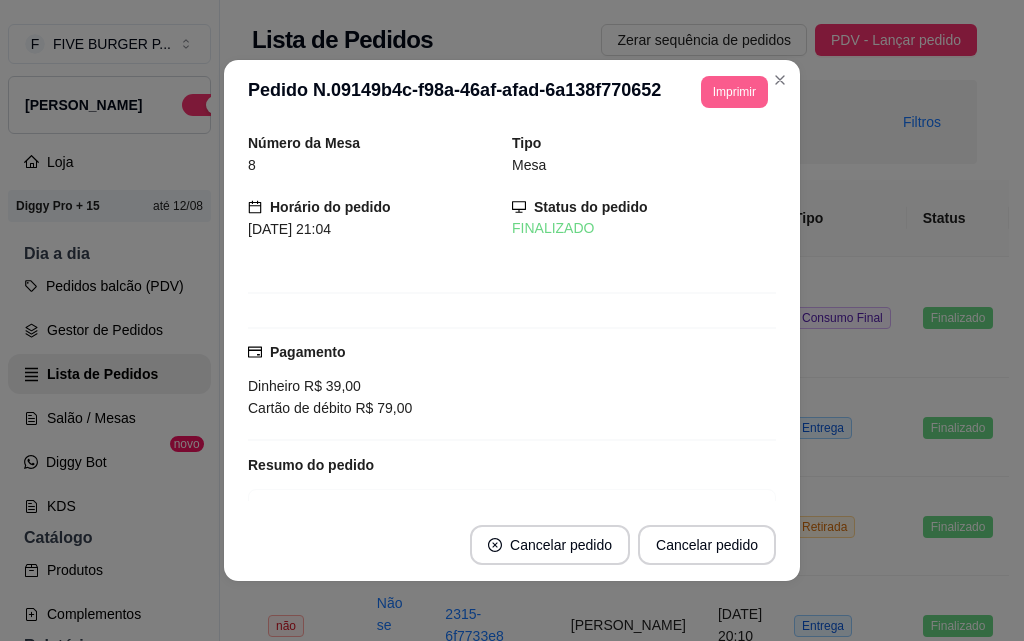 click on "Imprimir" at bounding box center [734, 92] 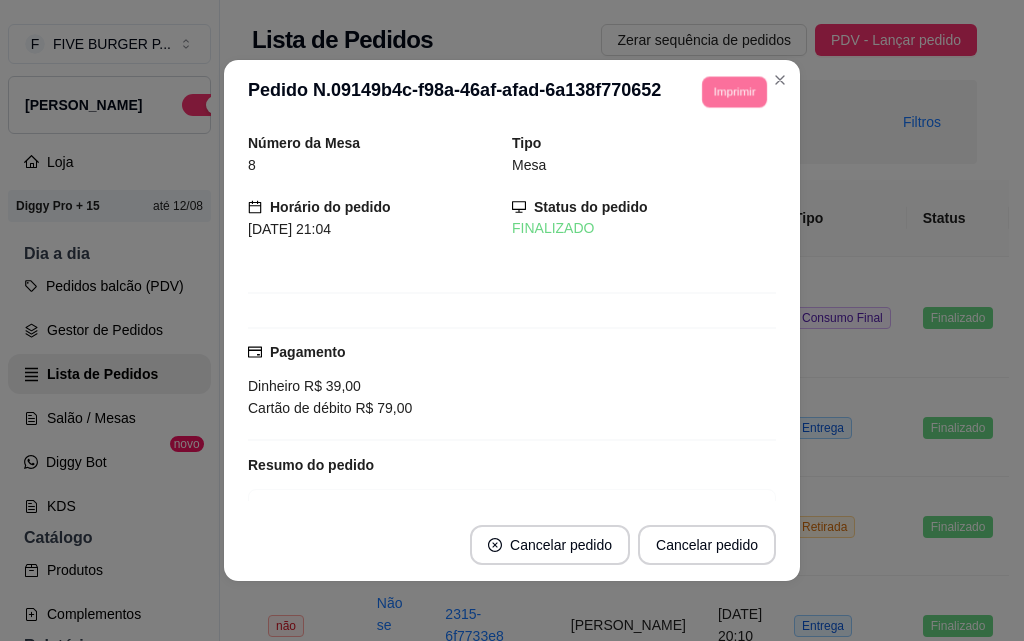 click on "IMPRESSORA" at bounding box center [706, 153] 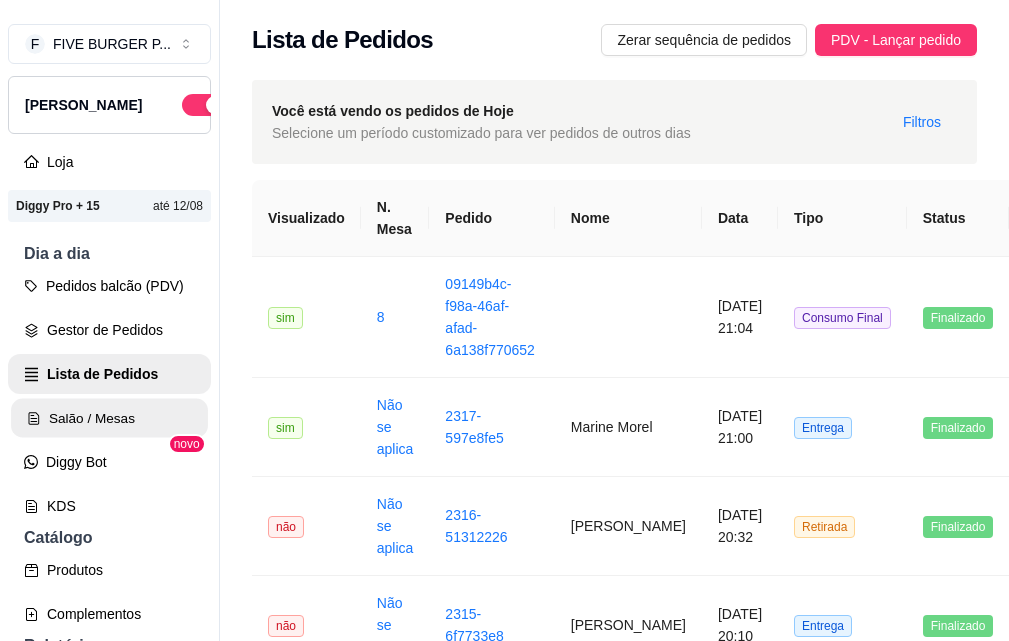 click on "Salão / Mesas" at bounding box center [109, 418] 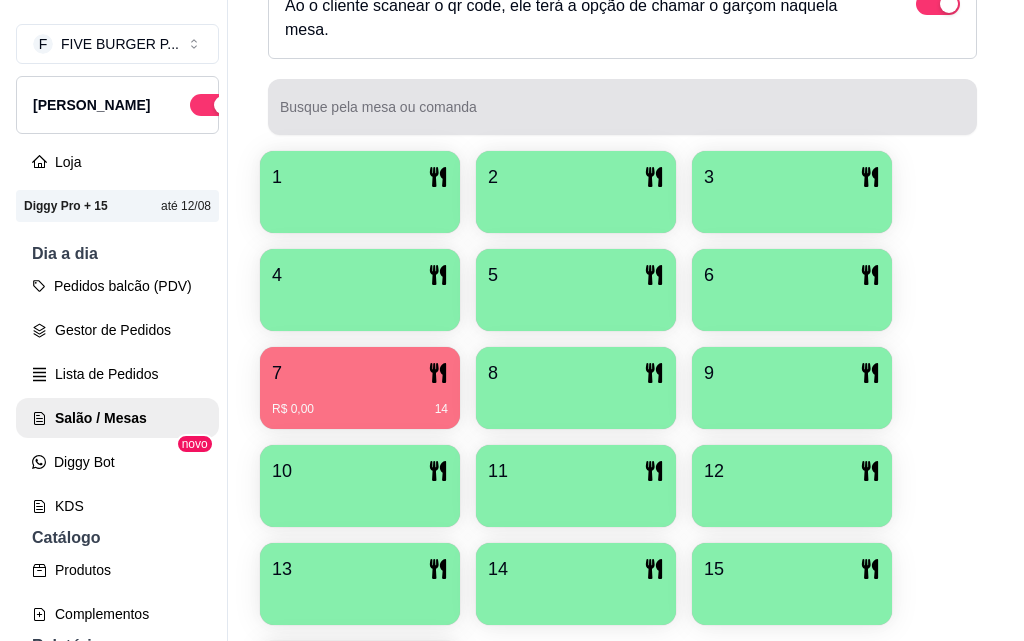 scroll, scrollTop: 400, scrollLeft: 0, axis: vertical 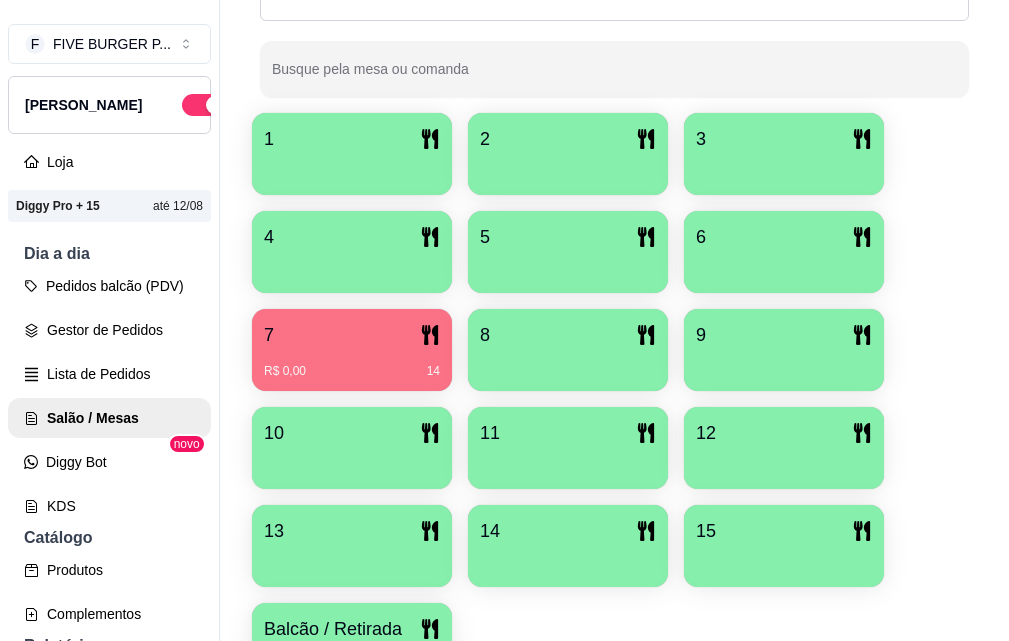 click on "R$ 0,00 14" at bounding box center (352, 371) 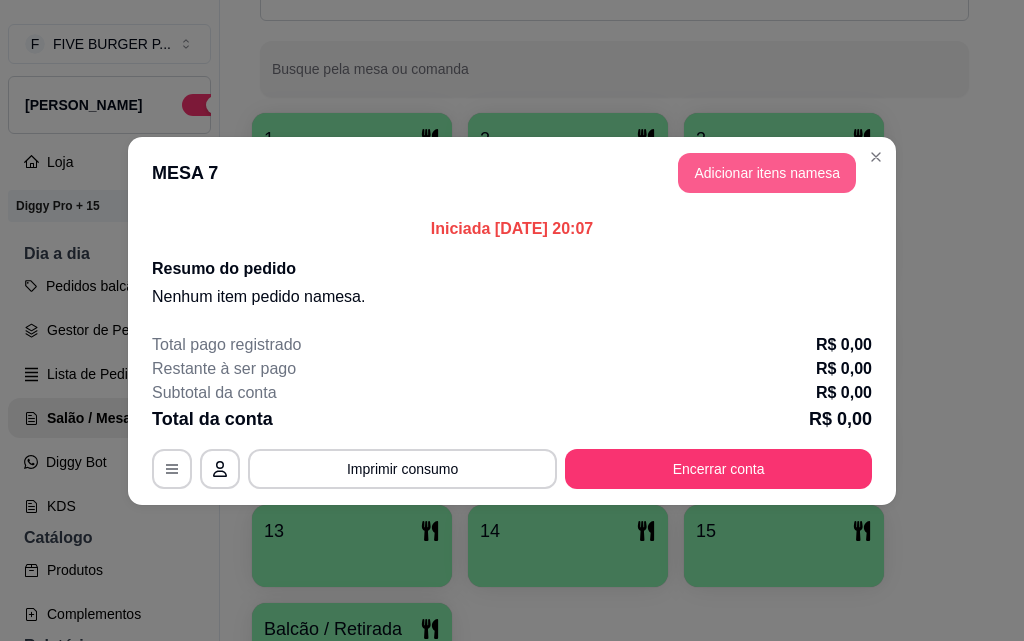click on "Adicionar itens na  mesa" at bounding box center [767, 173] 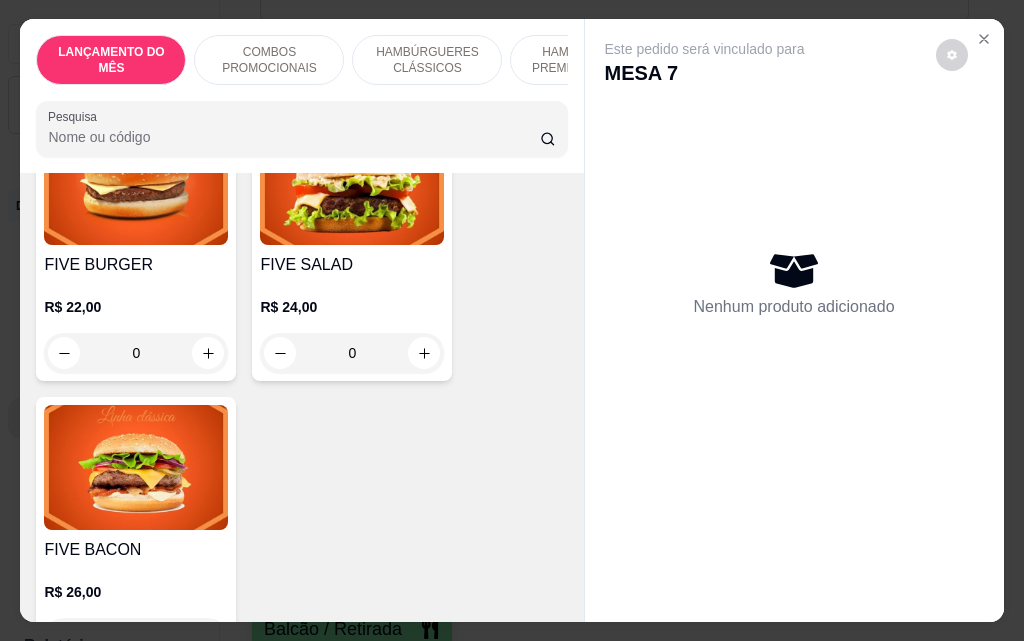 scroll, scrollTop: 1200, scrollLeft: 0, axis: vertical 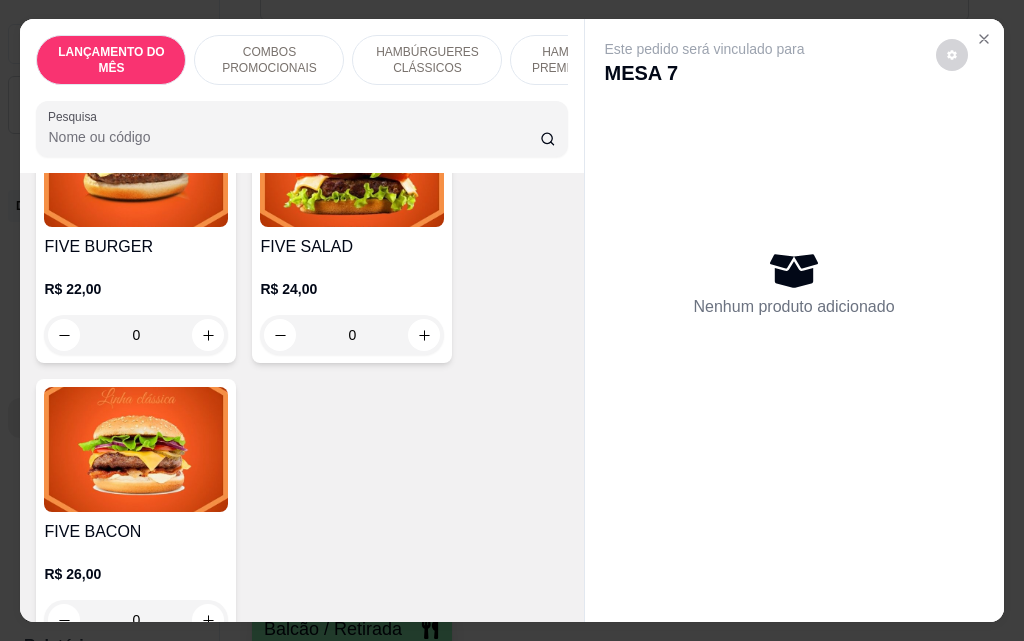 click on "0" at bounding box center (352, 335) 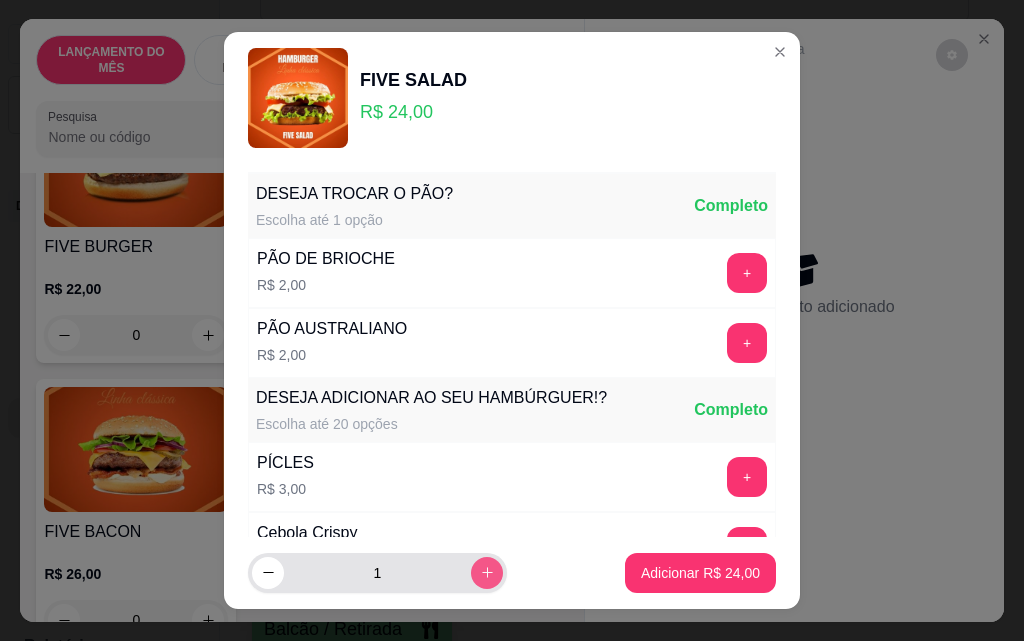 click 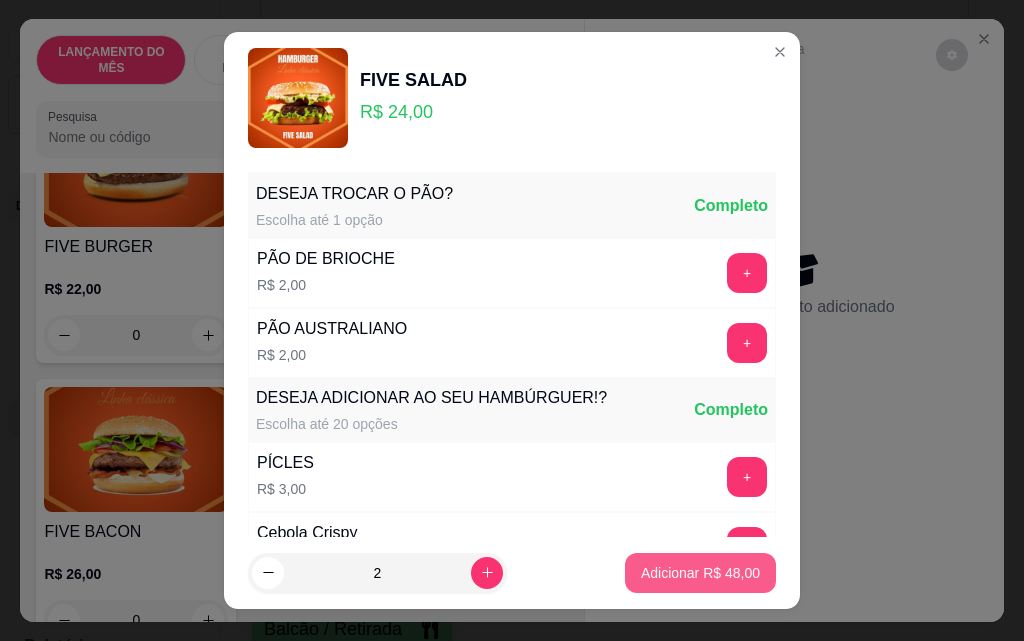 click on "Adicionar   R$ 48,00" at bounding box center (700, 573) 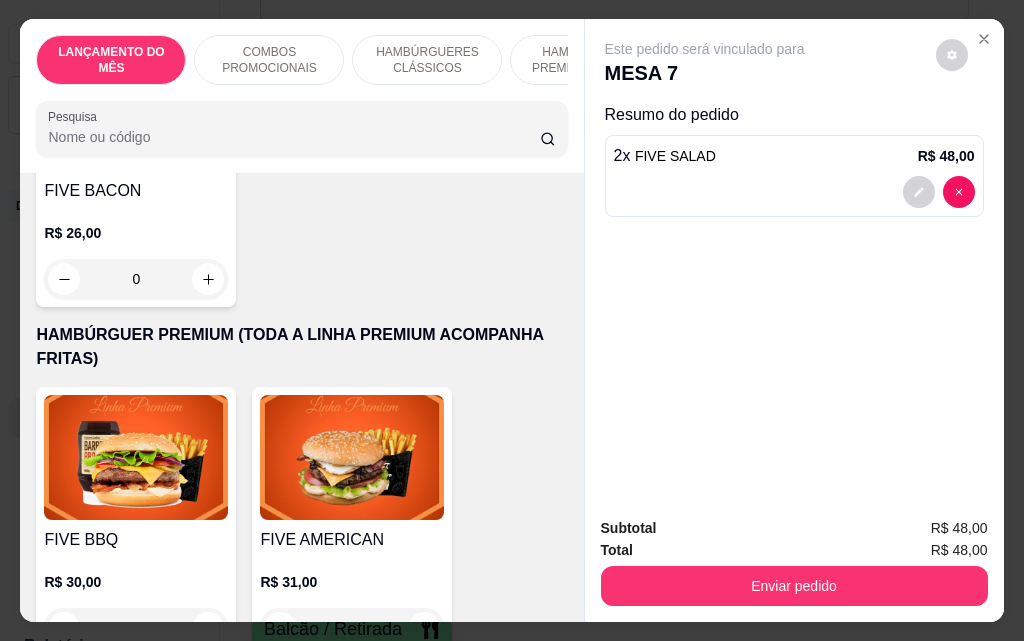 scroll, scrollTop: 1800, scrollLeft: 0, axis: vertical 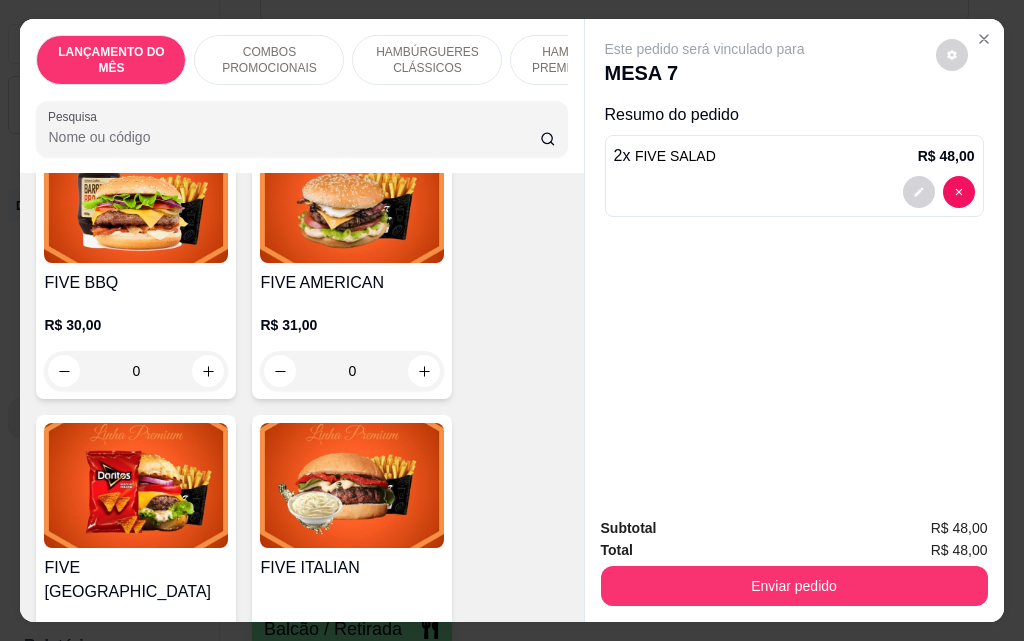 click on "0" at bounding box center (352, 371) 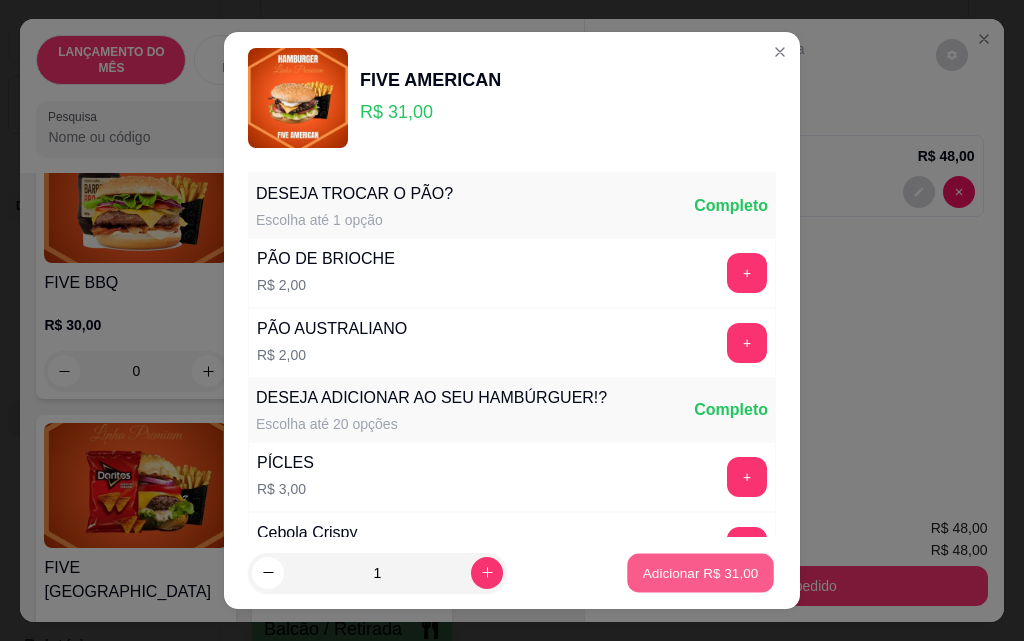 click on "Adicionar   R$ 31,00" at bounding box center (701, 572) 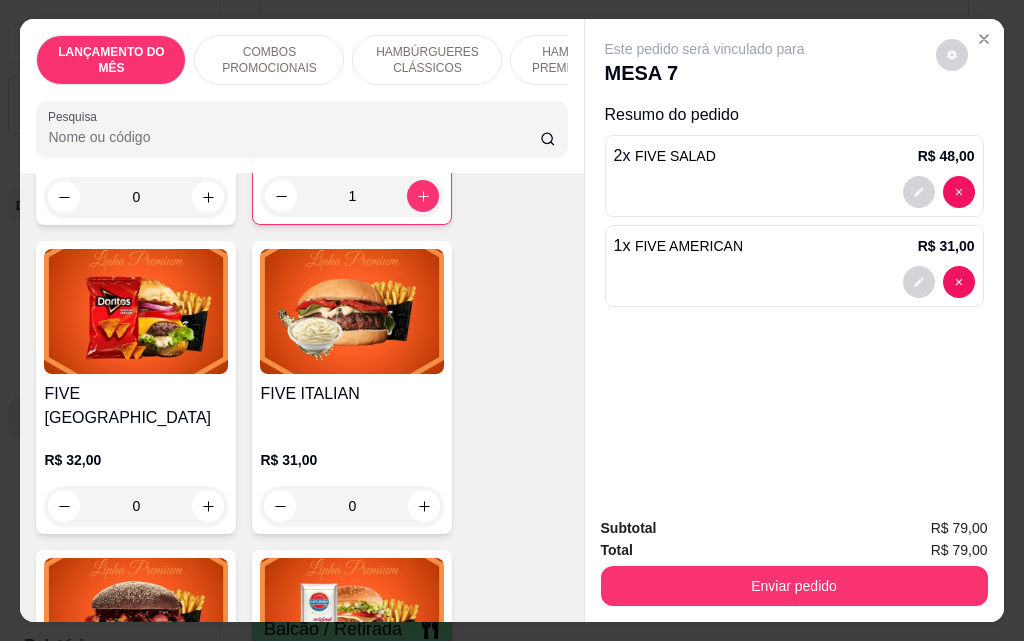 scroll, scrollTop: 2000, scrollLeft: 0, axis: vertical 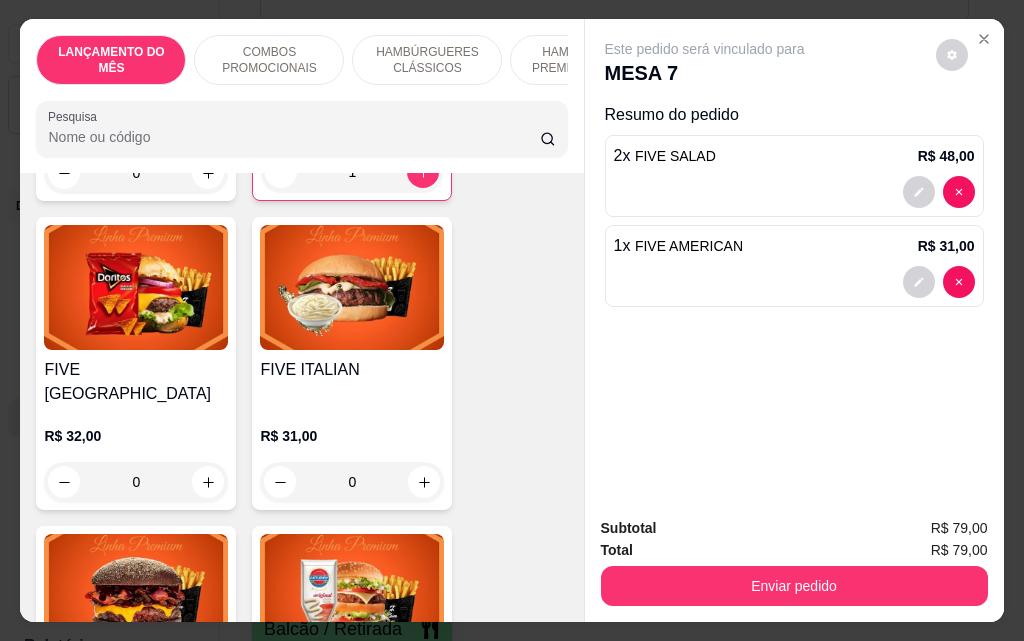 click on "0" at bounding box center [136, 482] 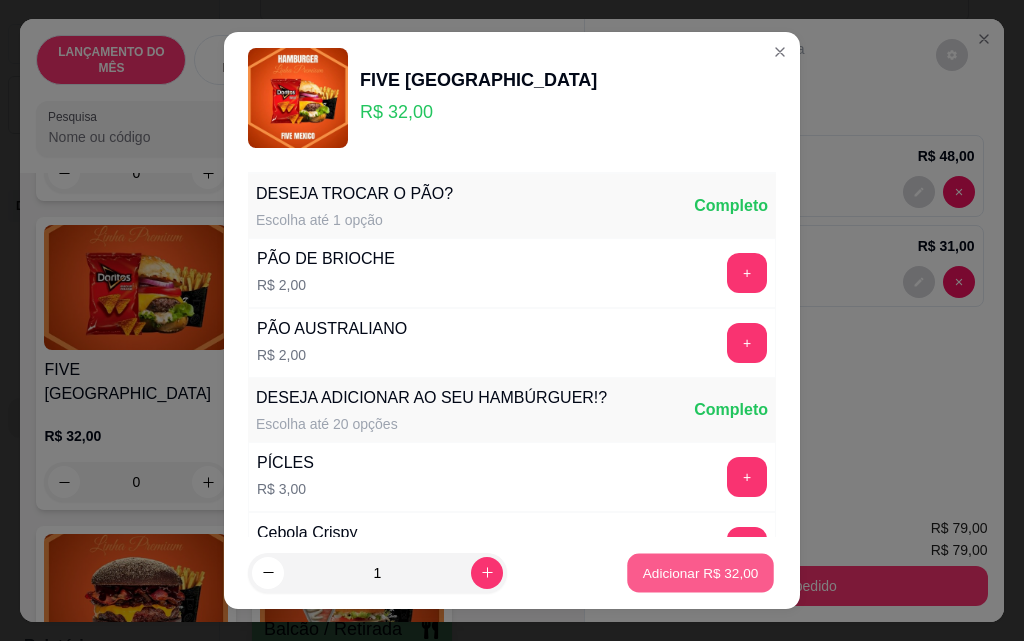 click on "Adicionar   R$ 32,00" at bounding box center (701, 572) 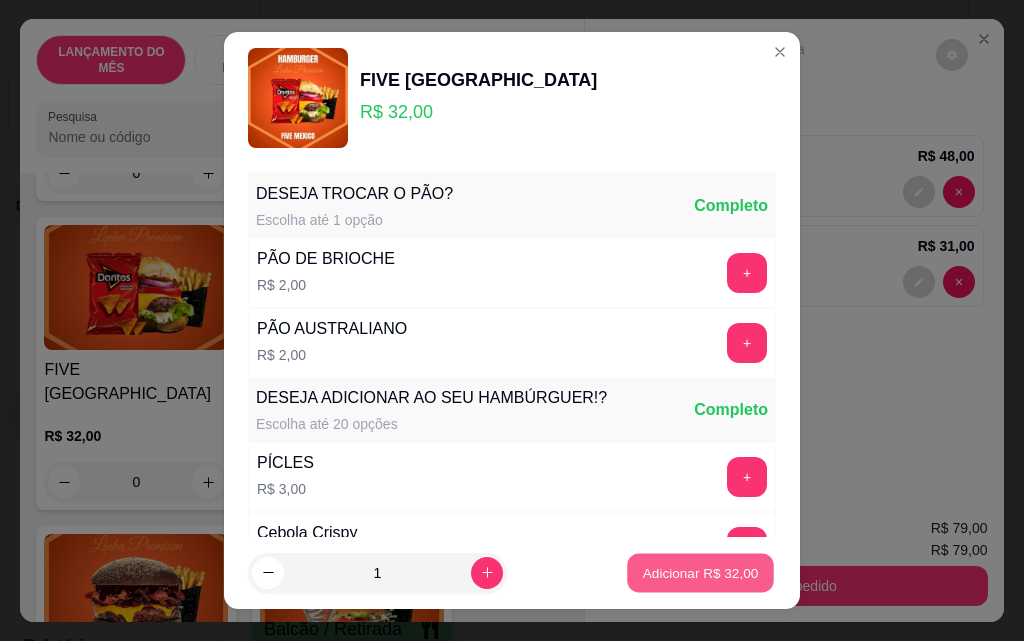 type on "1" 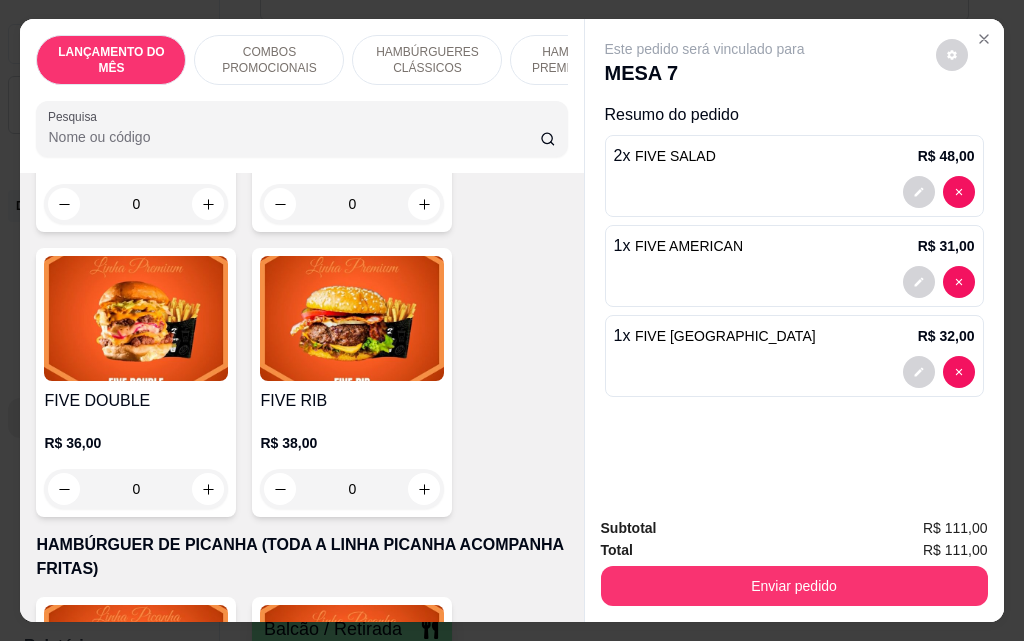 scroll, scrollTop: 2900, scrollLeft: 0, axis: vertical 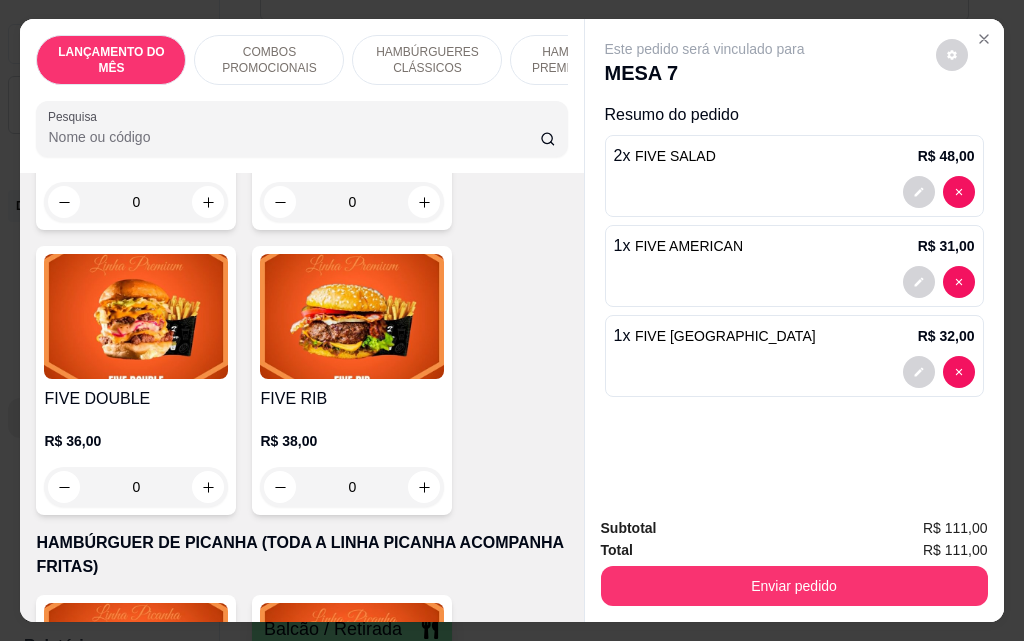 click on "0" at bounding box center [136, 487] 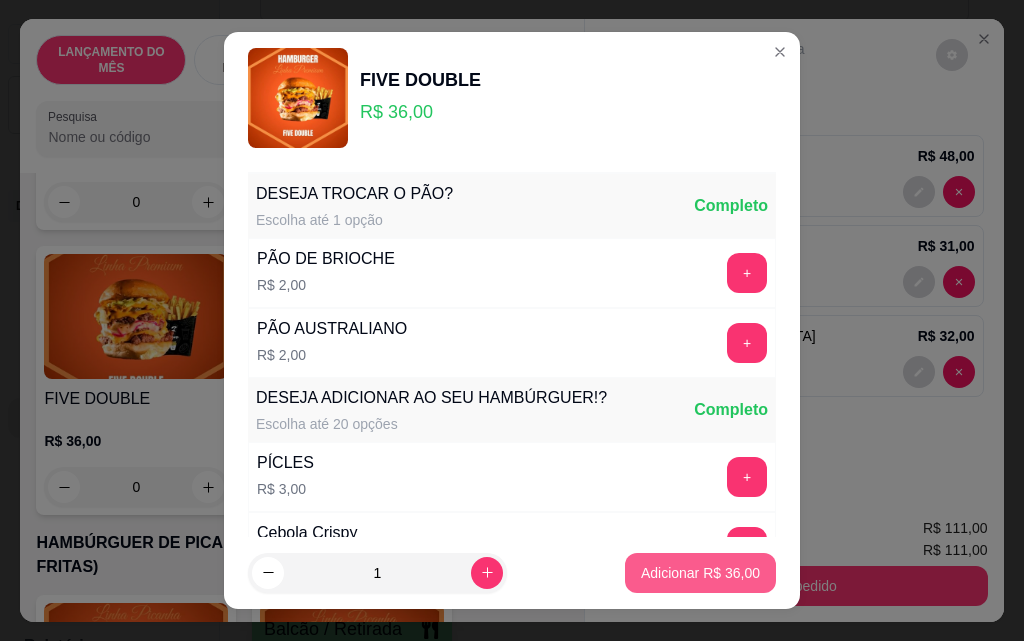 click on "Adicionar   R$ 36,00" at bounding box center (700, 573) 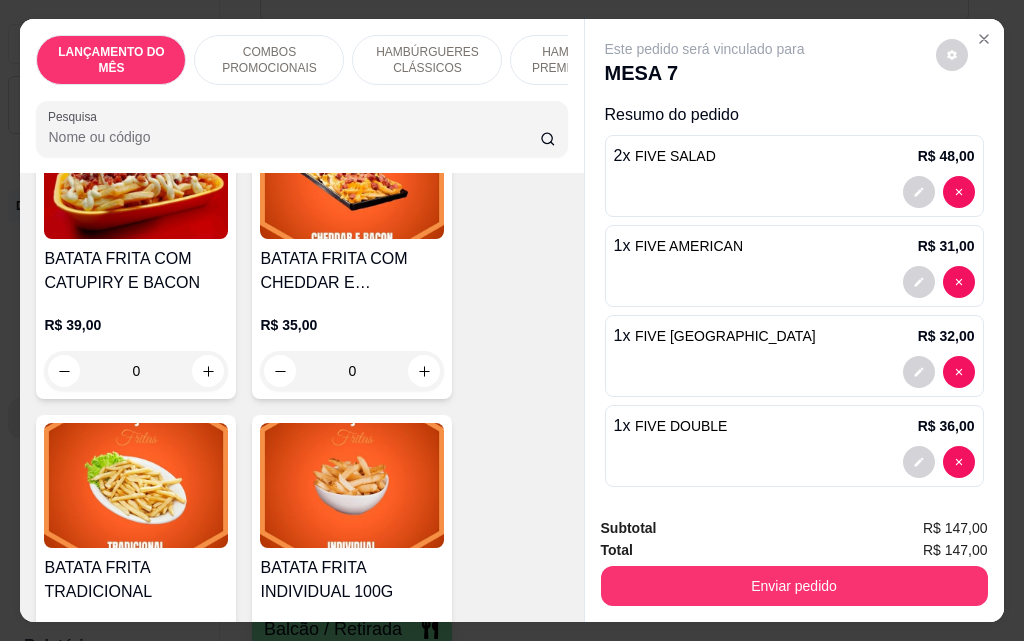 scroll, scrollTop: 6500, scrollLeft: 0, axis: vertical 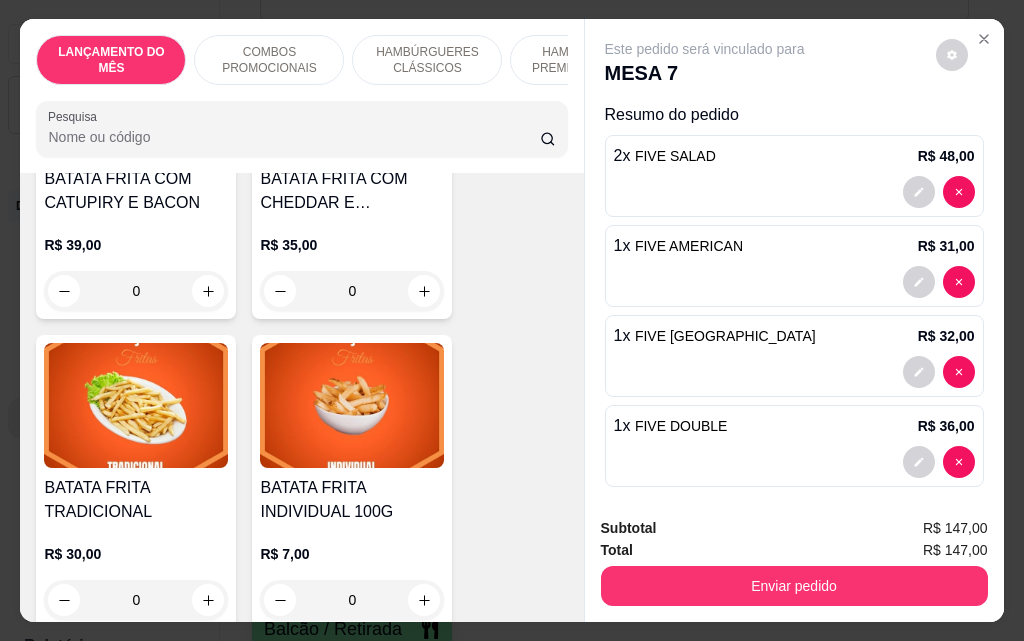click on "0" at bounding box center [352, 600] 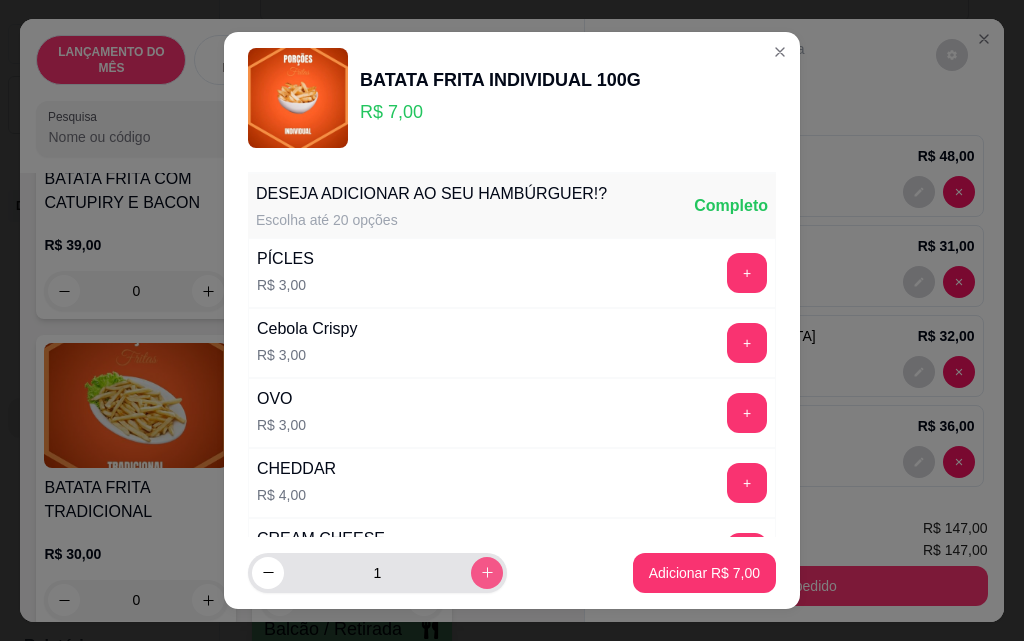 click at bounding box center [487, 573] 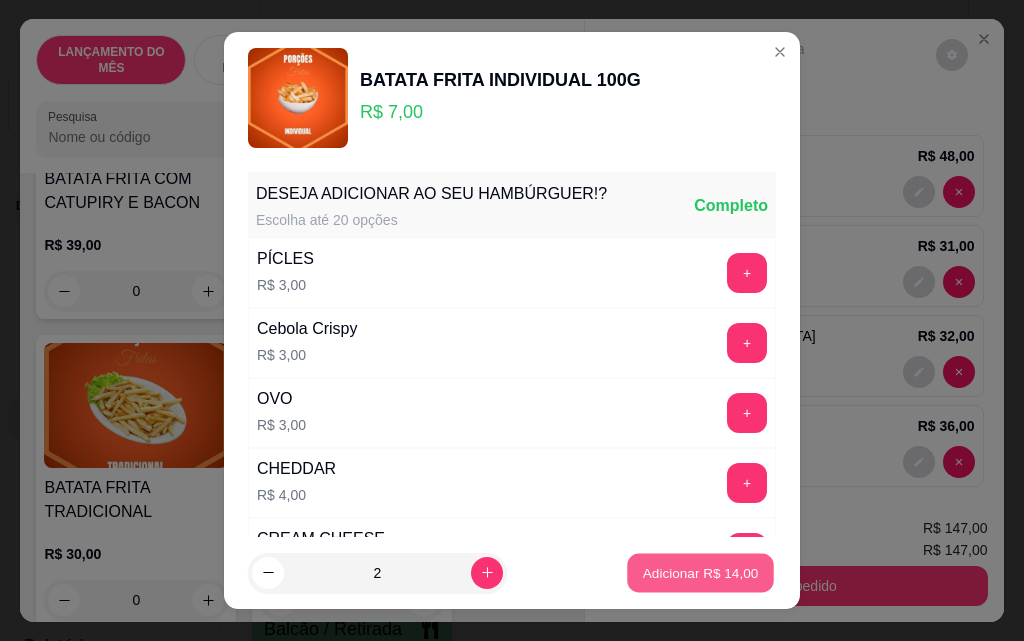 click on "Adicionar   R$ 14,00" at bounding box center (701, 572) 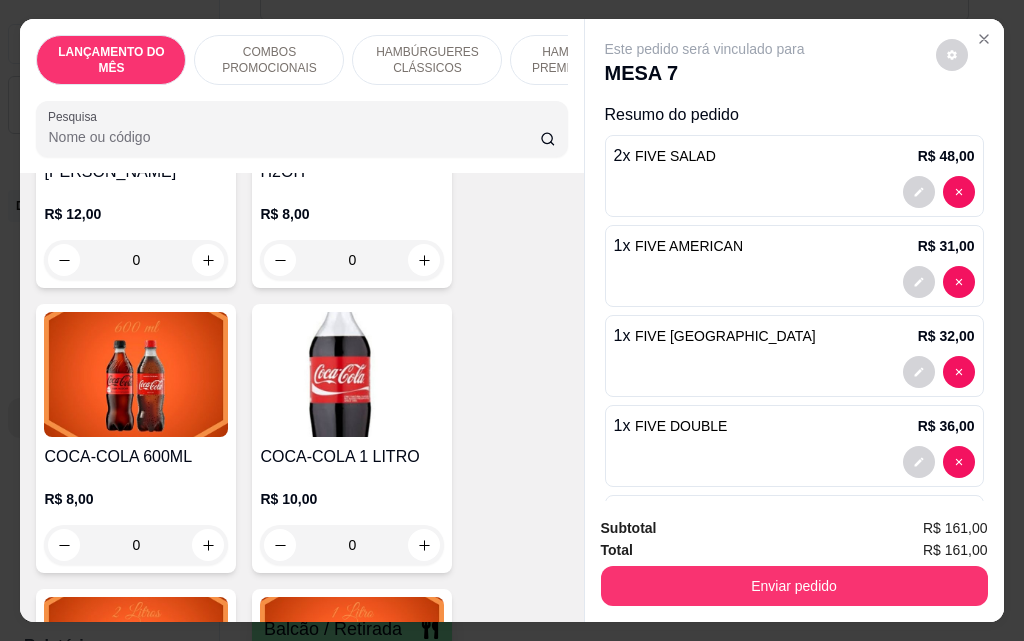 scroll, scrollTop: 8400, scrollLeft: 0, axis: vertical 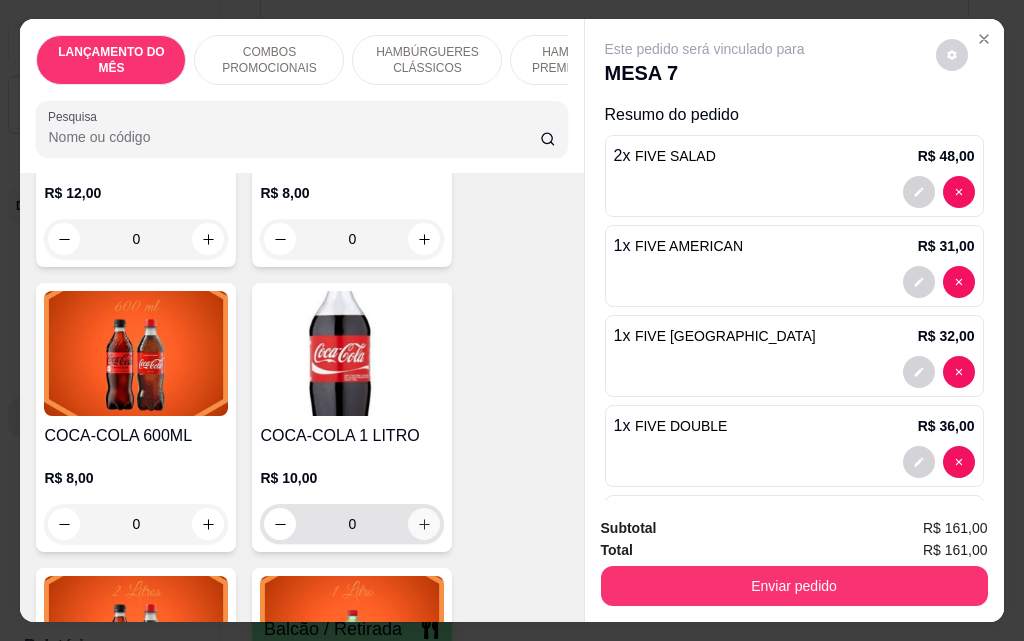 click 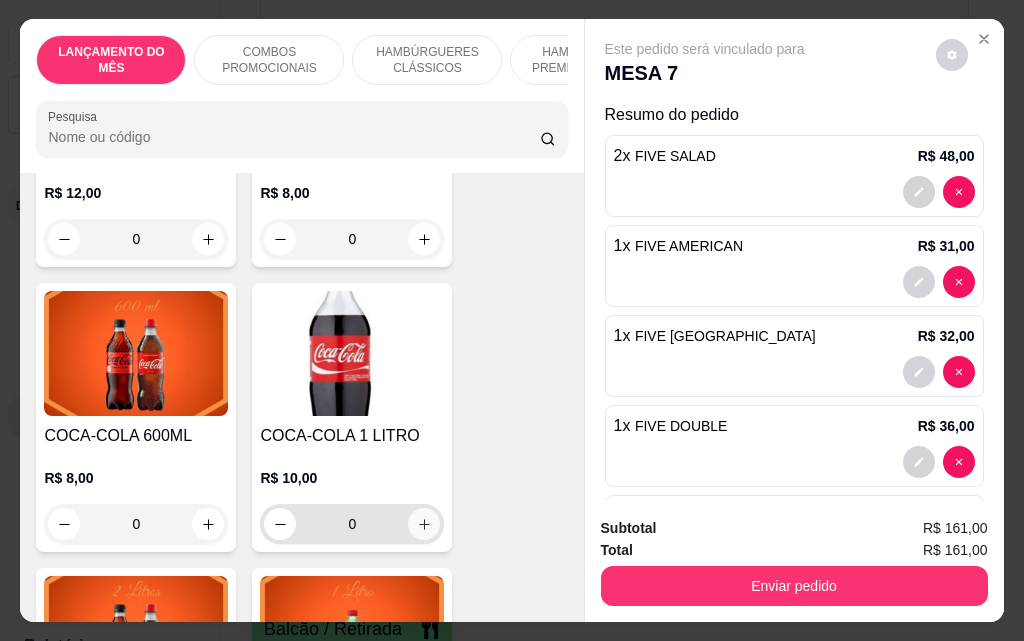 type on "1" 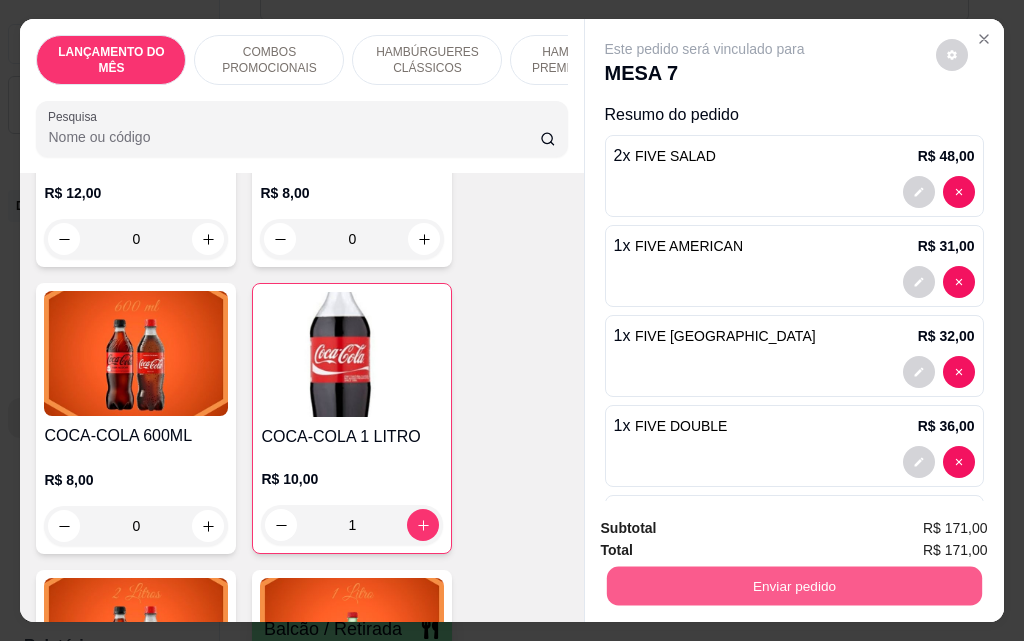 click on "Enviar pedido" at bounding box center (793, 585) 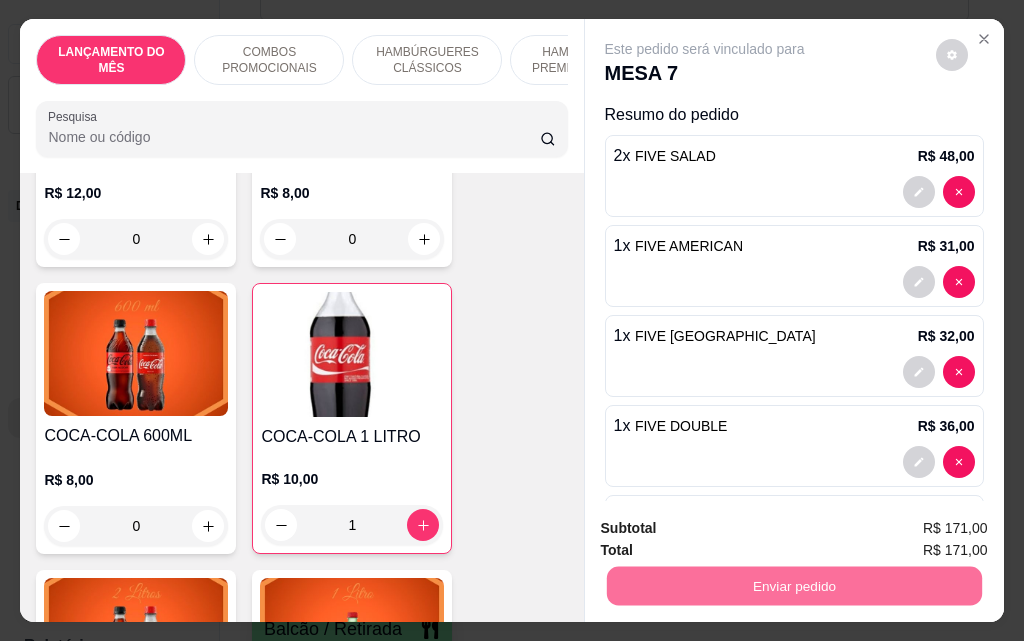 click on "Não registrar e enviar pedido" at bounding box center (728, 529) 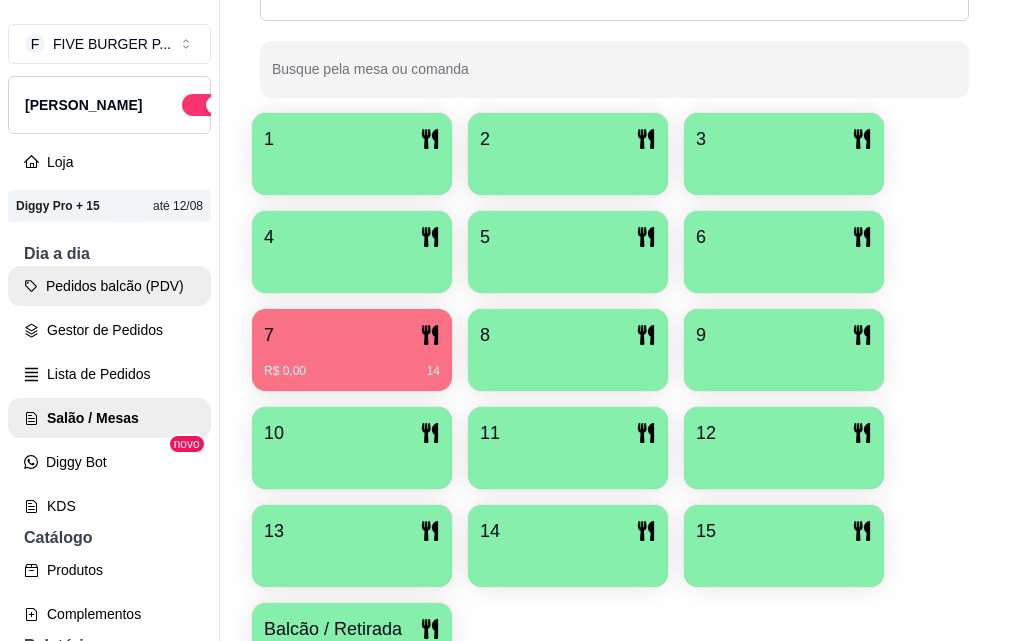 click on "Pedidos balcão (PDV)" at bounding box center [109, 286] 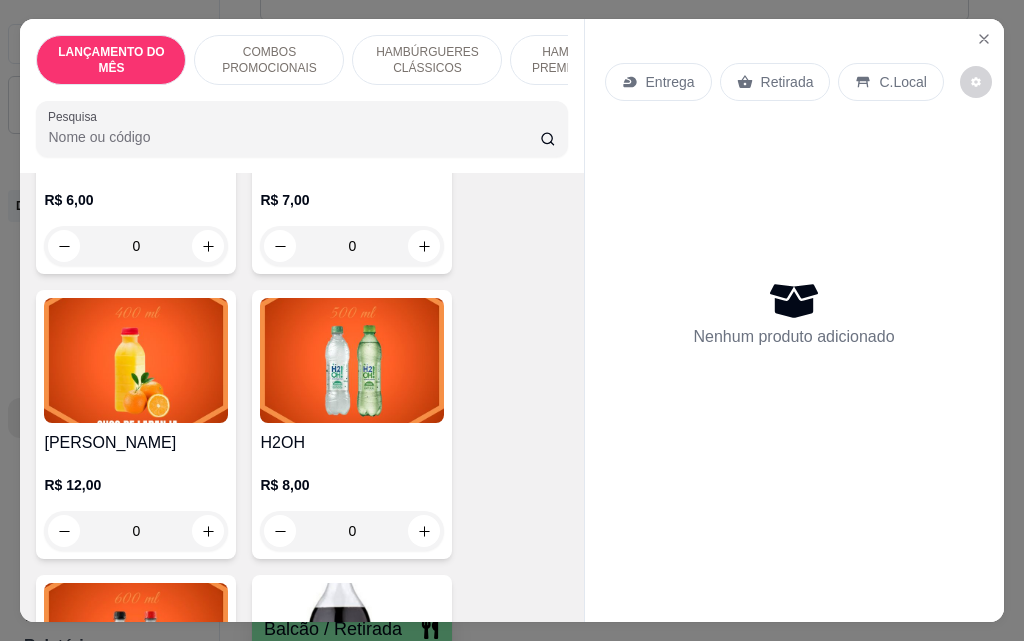 scroll, scrollTop: 8500, scrollLeft: 0, axis: vertical 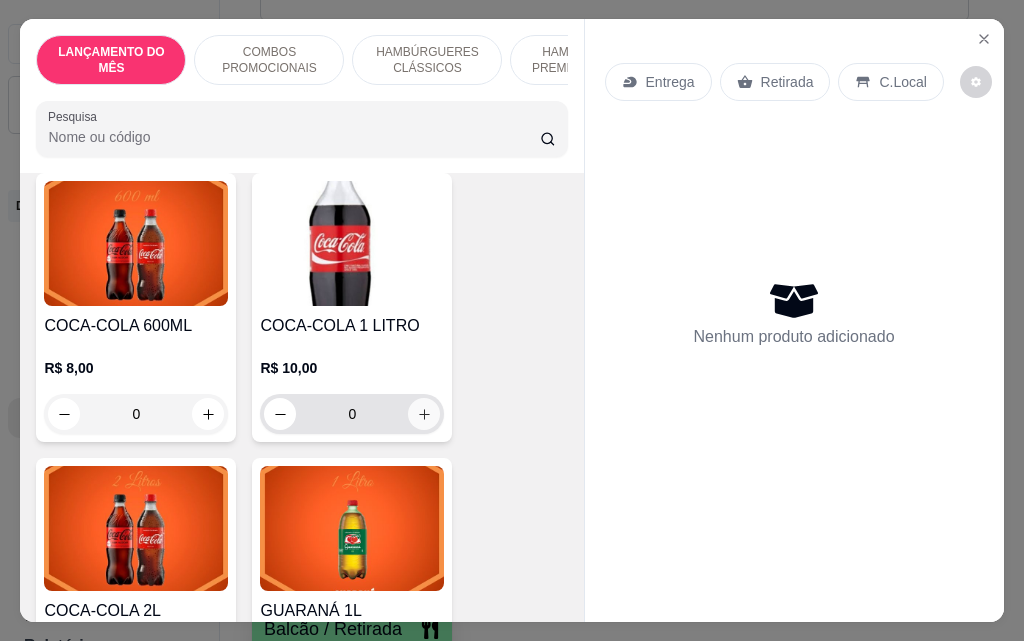 click 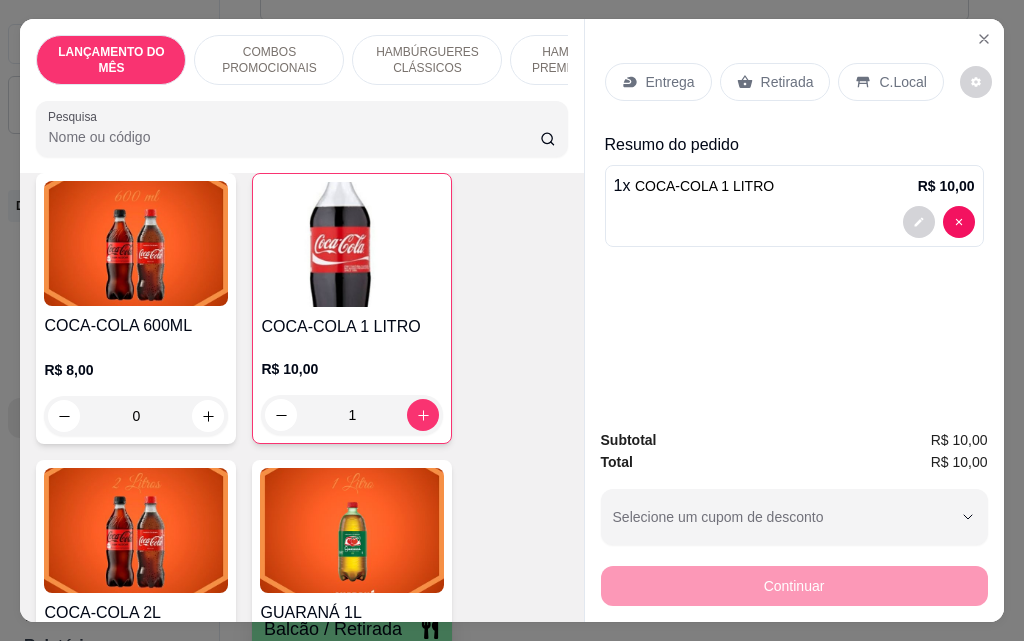 click on "Retirada" at bounding box center [787, 82] 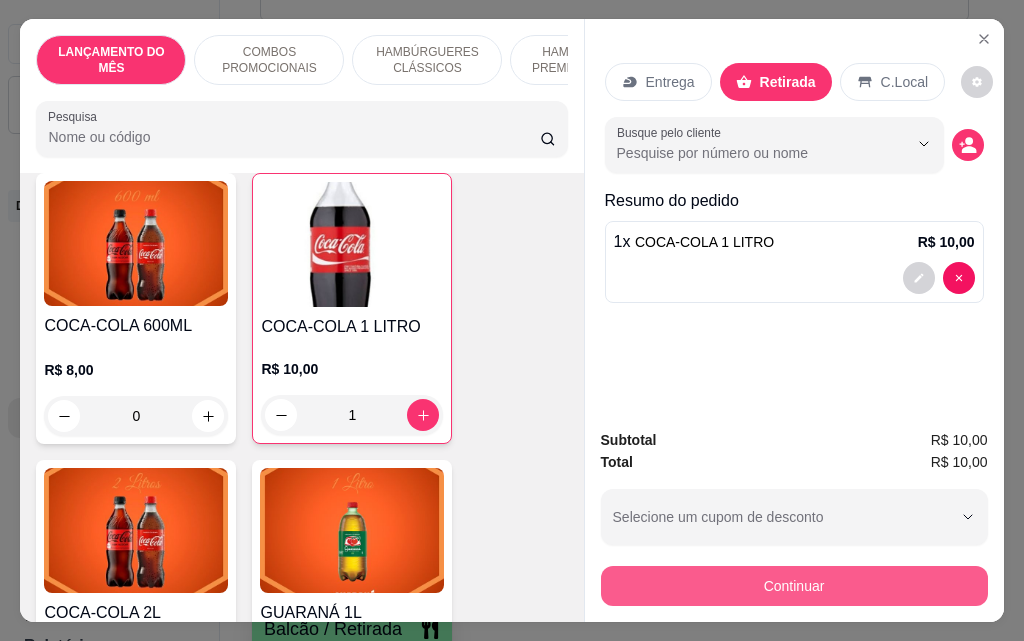 click on "Continuar" at bounding box center (794, 586) 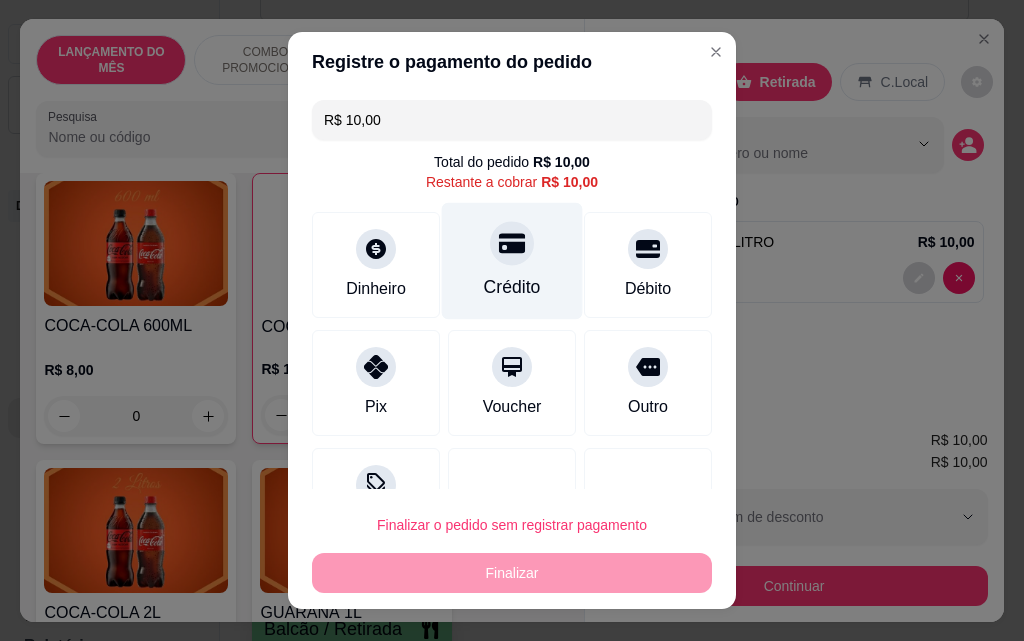 click on "Crédito" at bounding box center [512, 261] 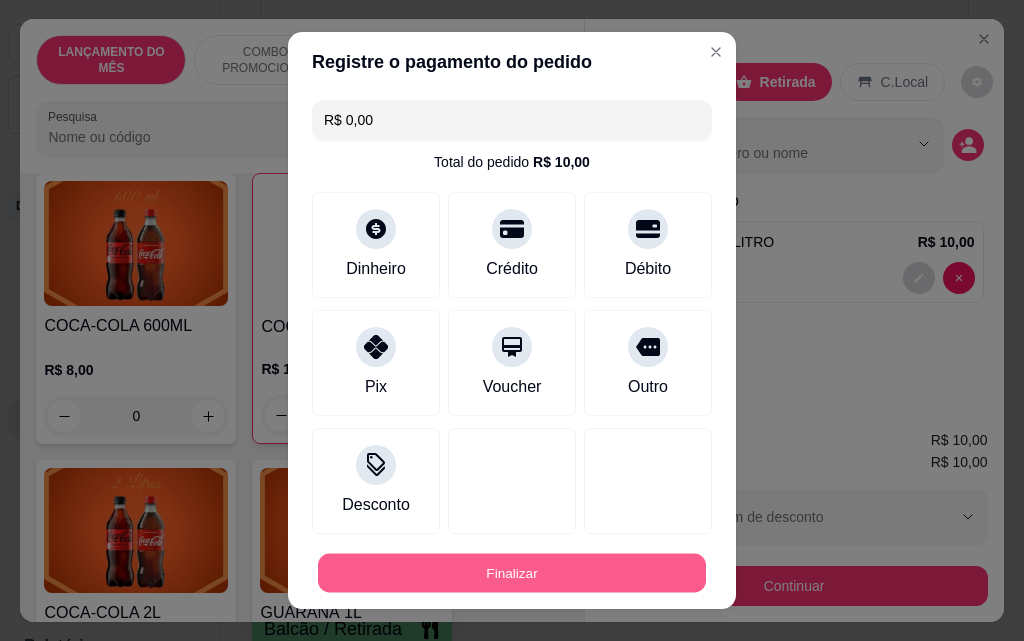 click on "Finalizar" at bounding box center (512, 573) 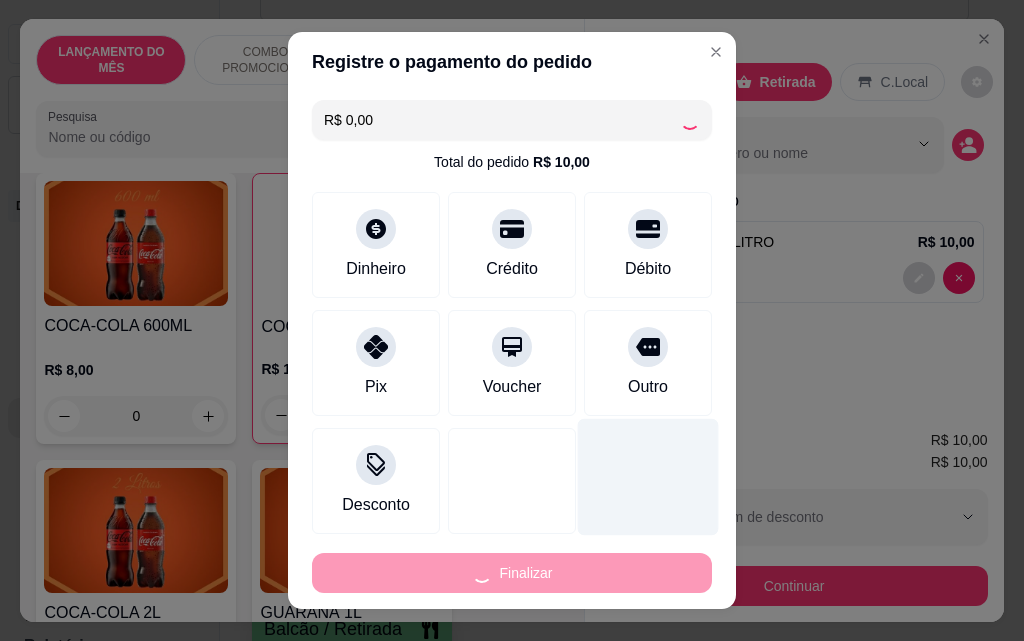 type on "0" 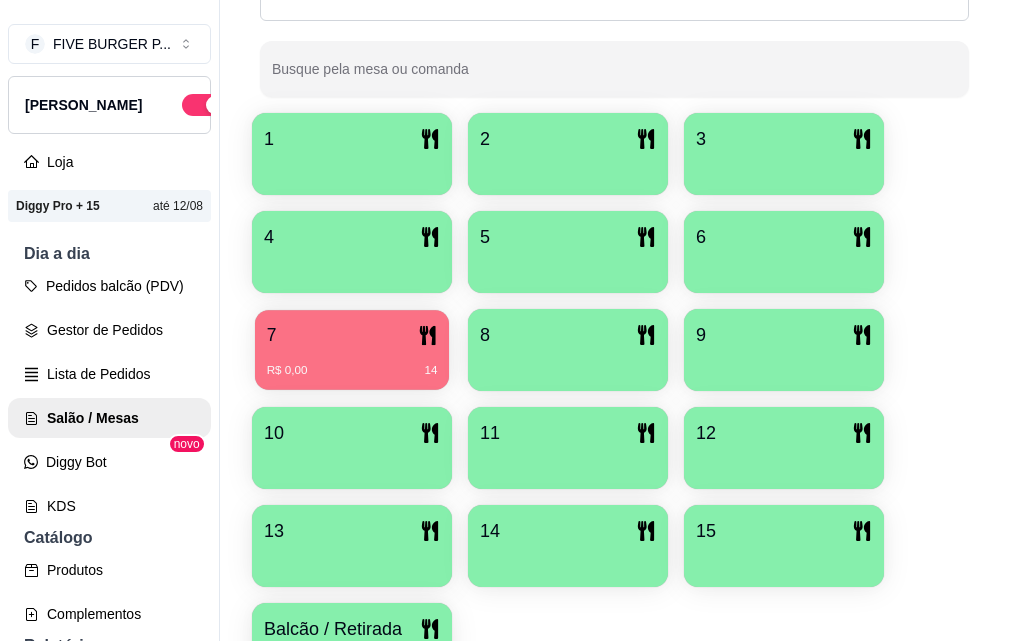 click on "R$ 0,00 14" at bounding box center [352, 363] 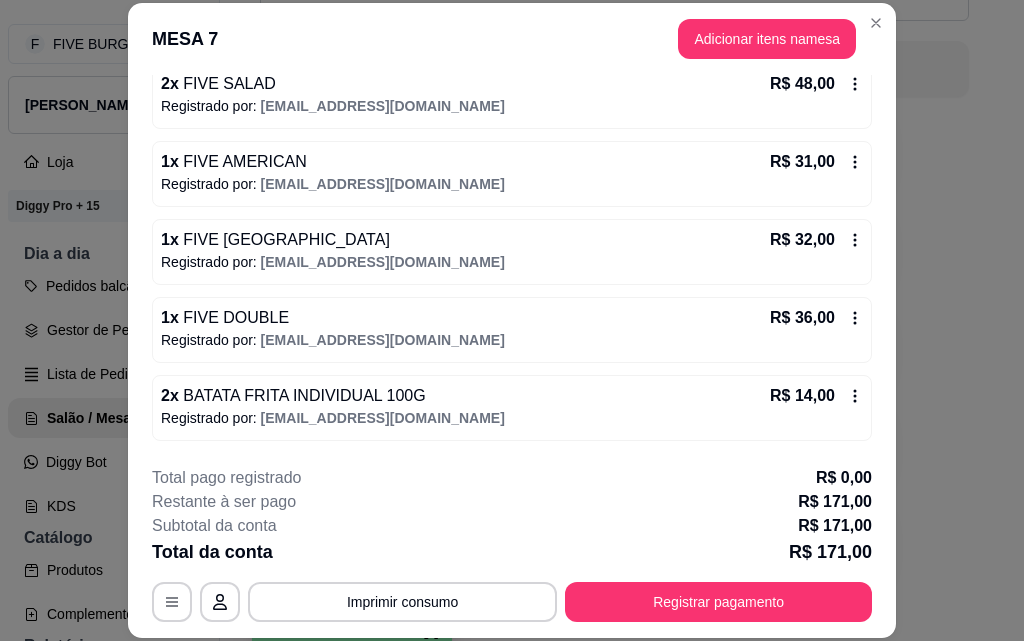 scroll, scrollTop: 278, scrollLeft: 0, axis: vertical 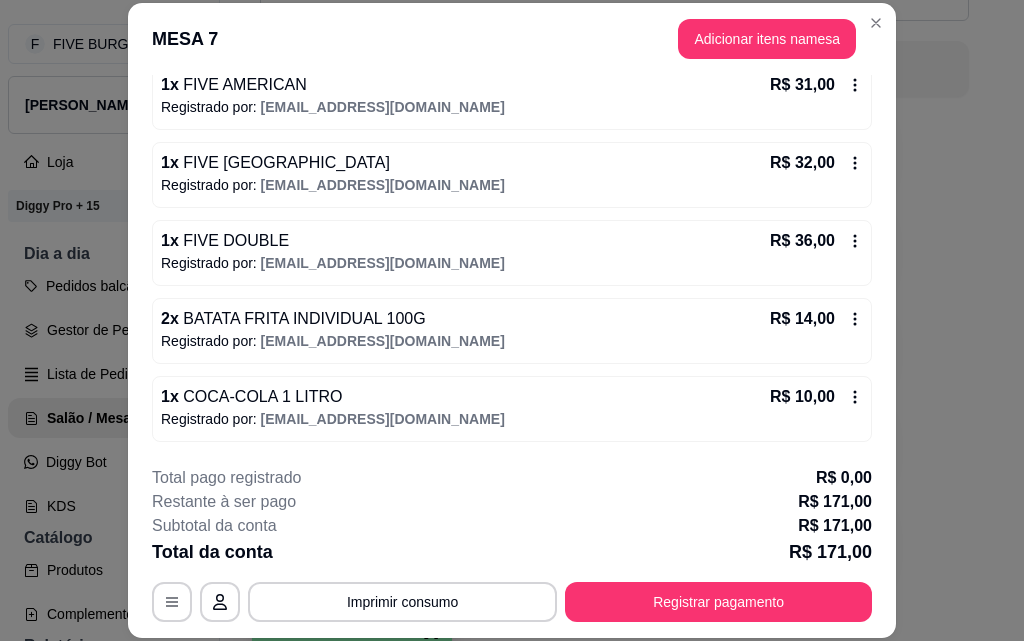 click 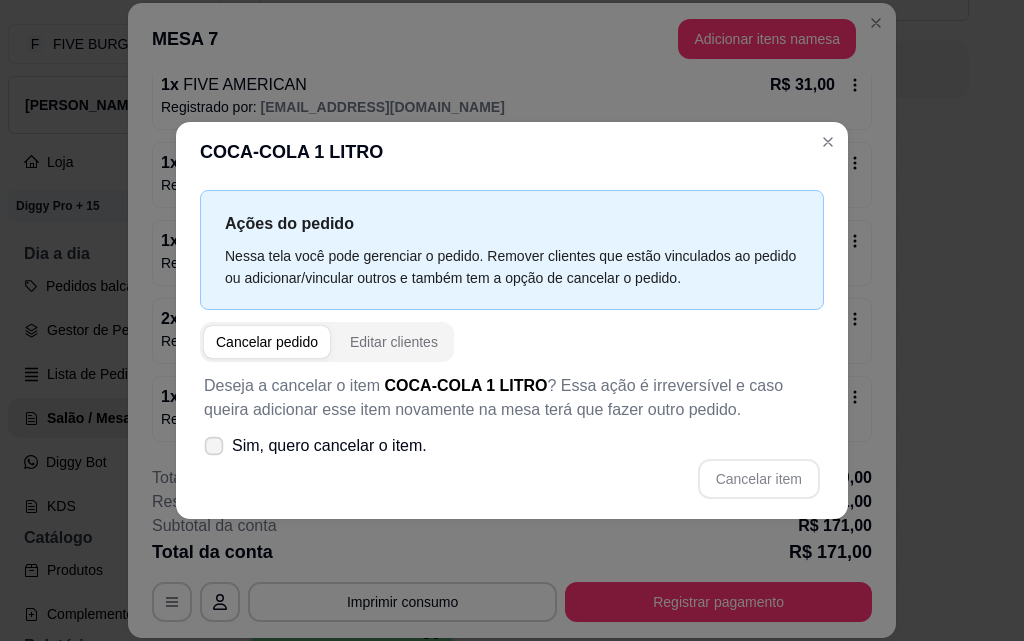 click 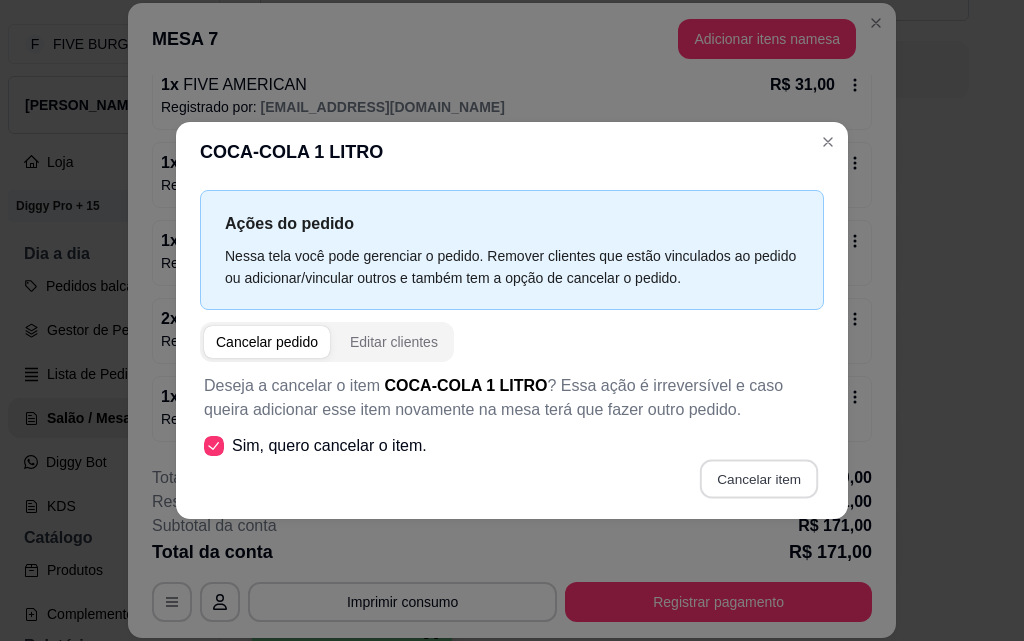click on "Cancelar item" at bounding box center [758, 478] 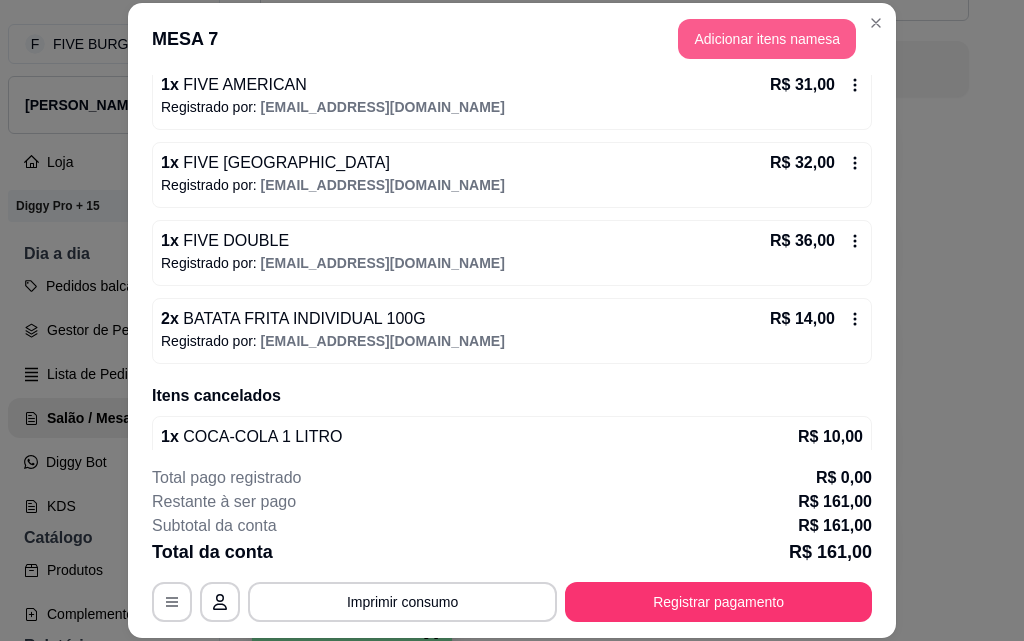 click on "Adicionar itens na  mesa" at bounding box center (767, 39) 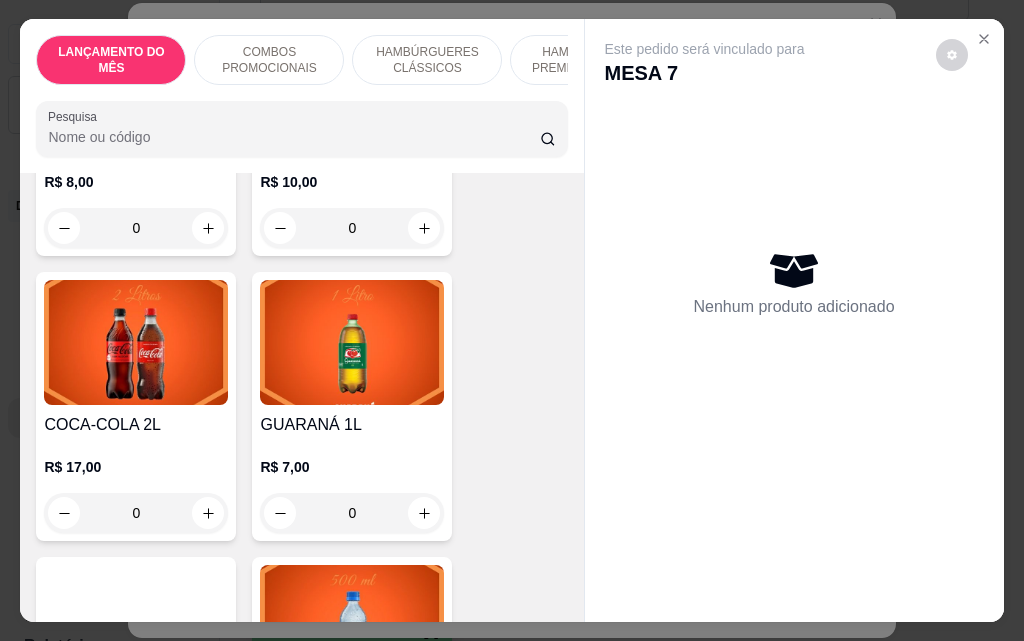 scroll, scrollTop: 8700, scrollLeft: 0, axis: vertical 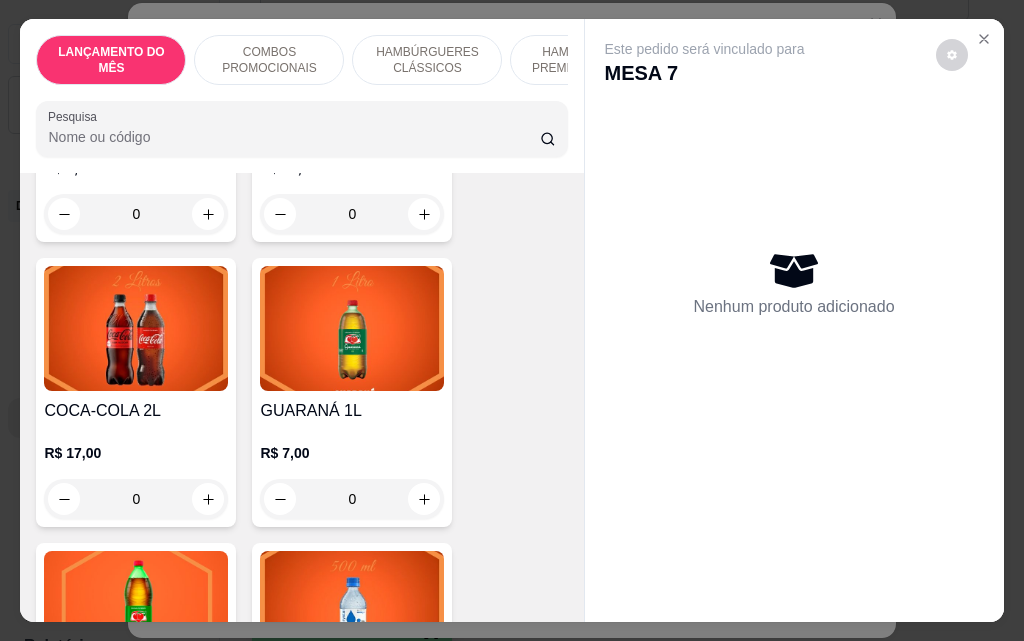 click on "0" at bounding box center [136, 499] 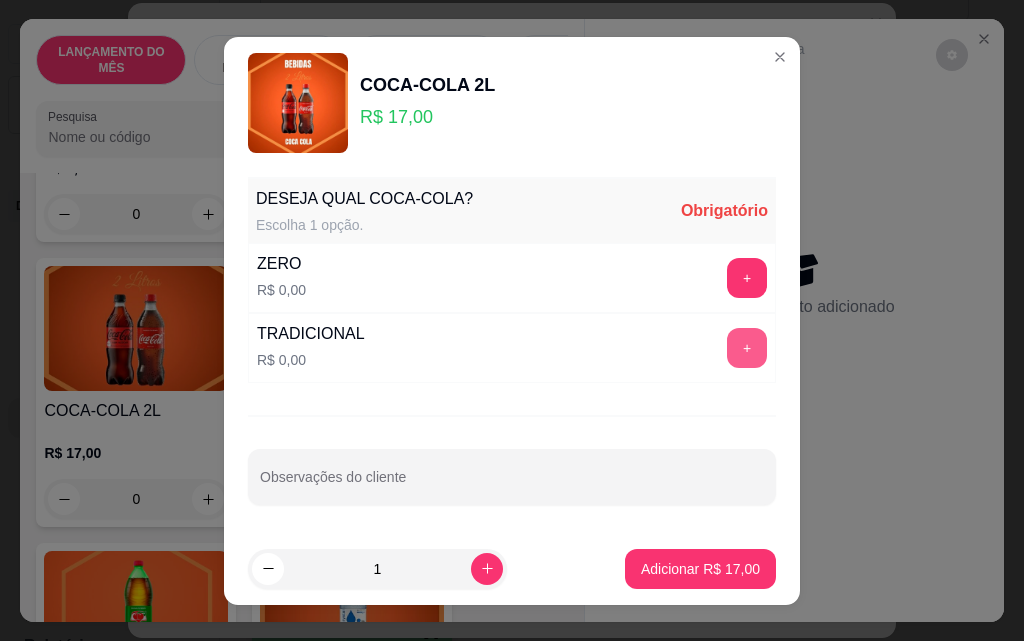click on "+" at bounding box center (747, 348) 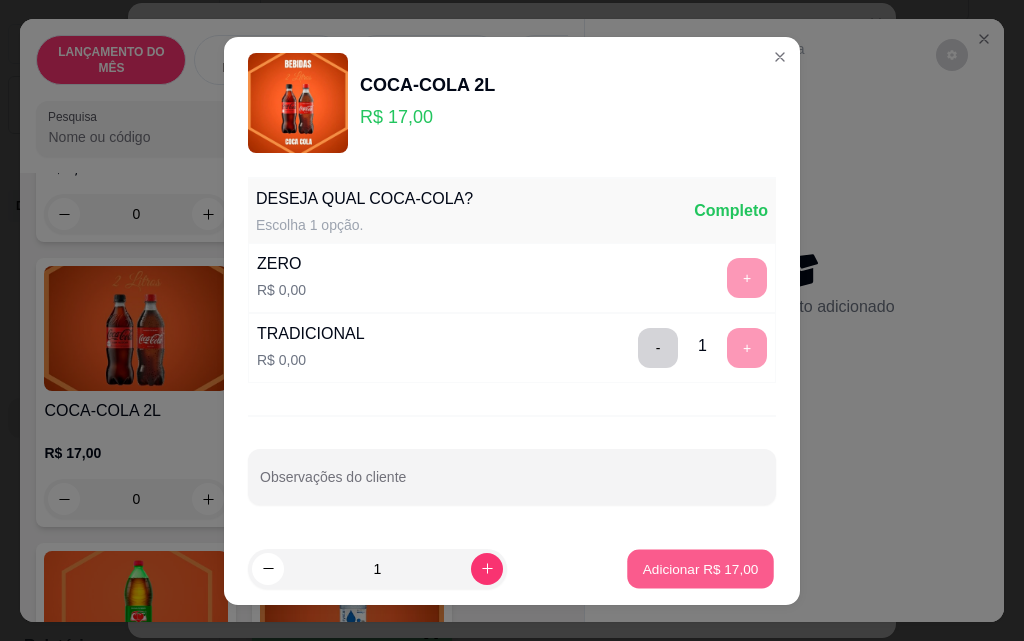 click on "Adicionar   R$ 17,00" at bounding box center (701, 568) 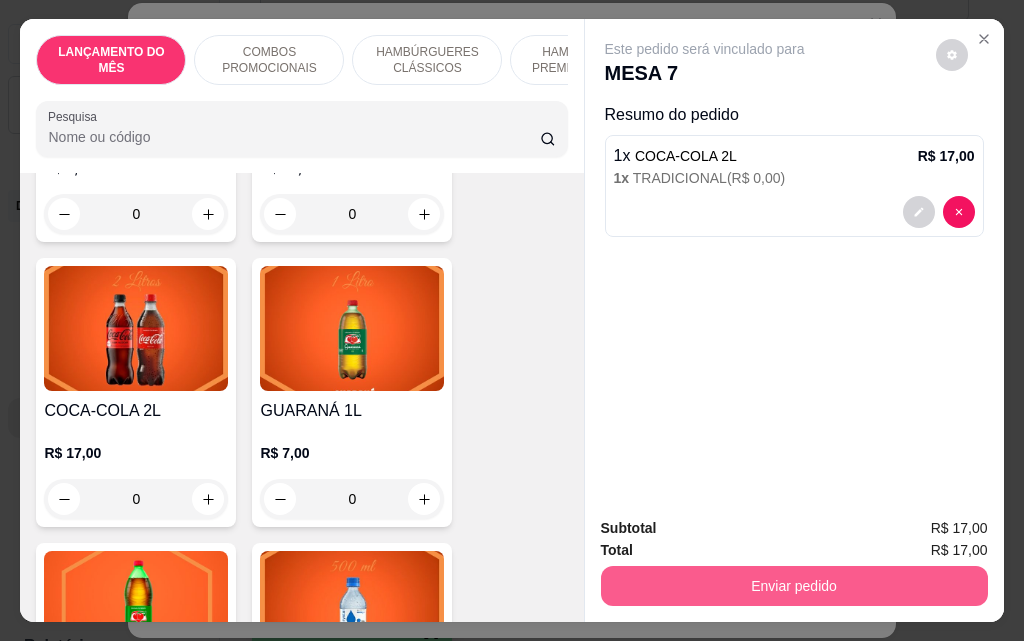 click on "Enviar pedido" at bounding box center [794, 586] 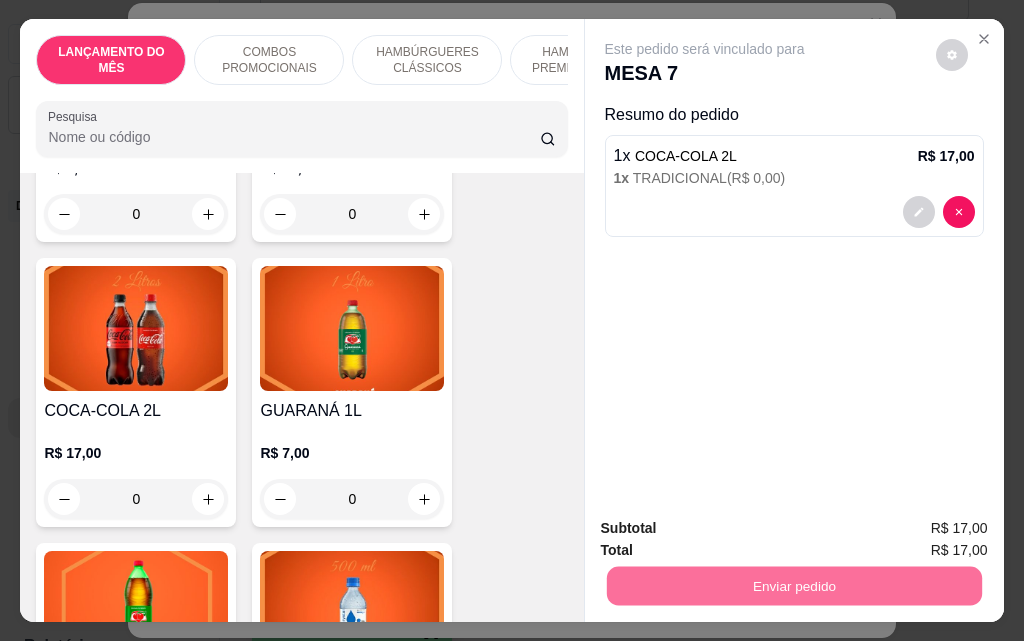click on "Não registrar e enviar pedido" at bounding box center [728, 528] 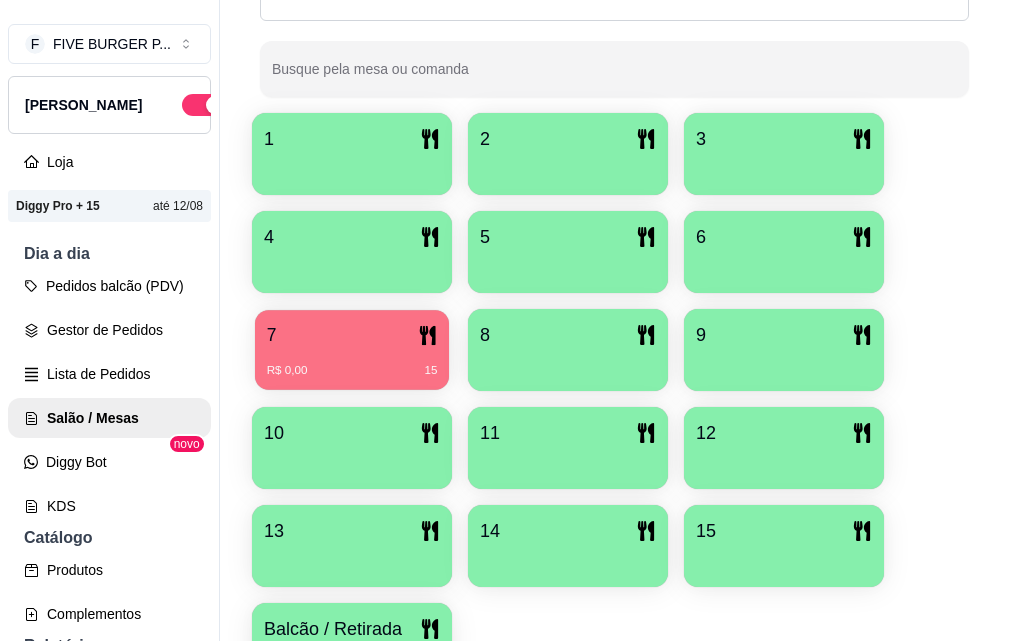 click on "R$ 0,00 15" at bounding box center (352, 363) 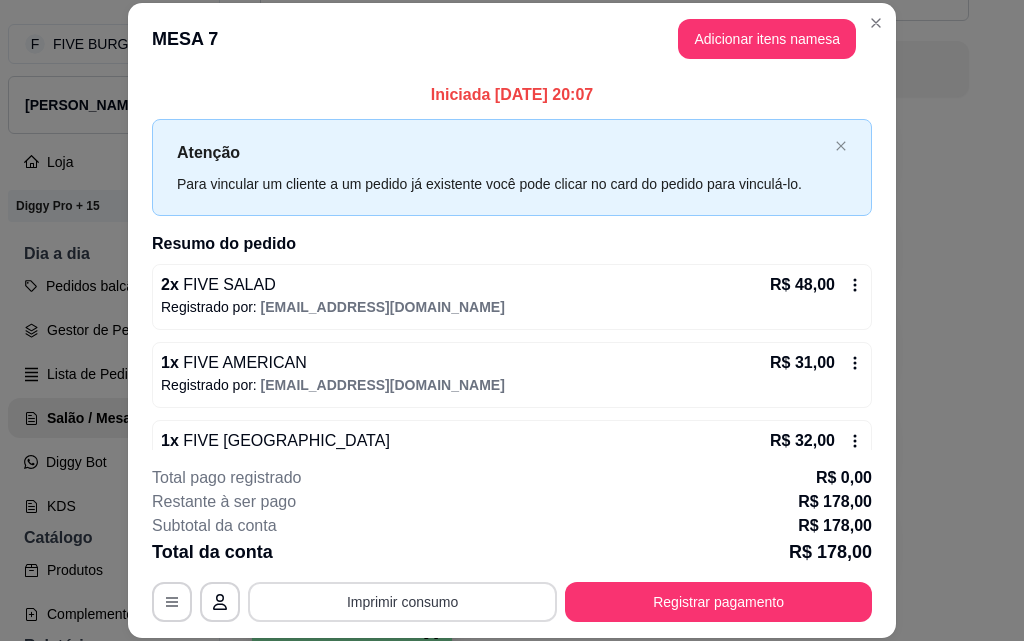 click on "Imprimir consumo" at bounding box center [402, 602] 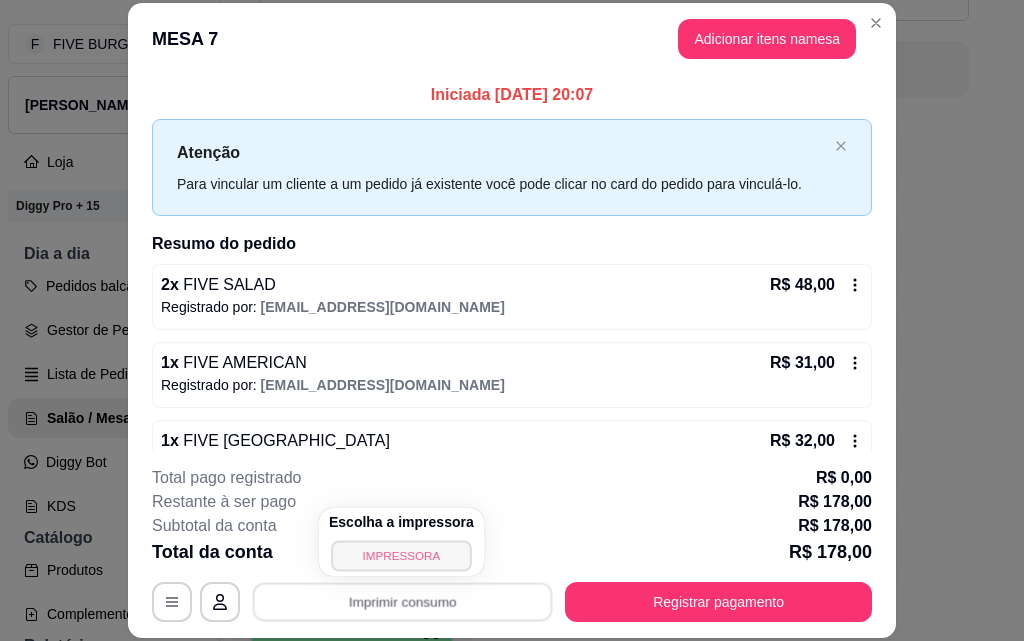 click on "IMPRESSORA" at bounding box center (401, 555) 